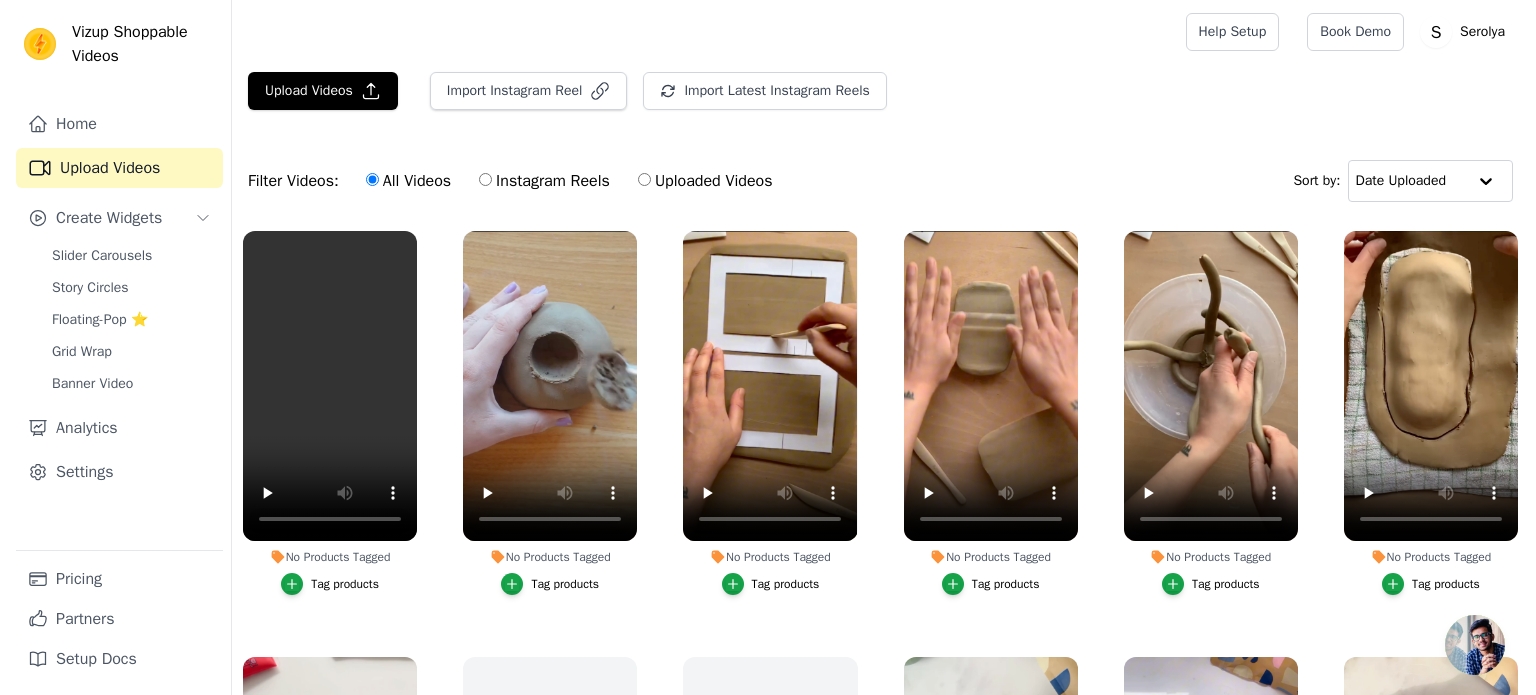 scroll, scrollTop: 0, scrollLeft: 0, axis: both 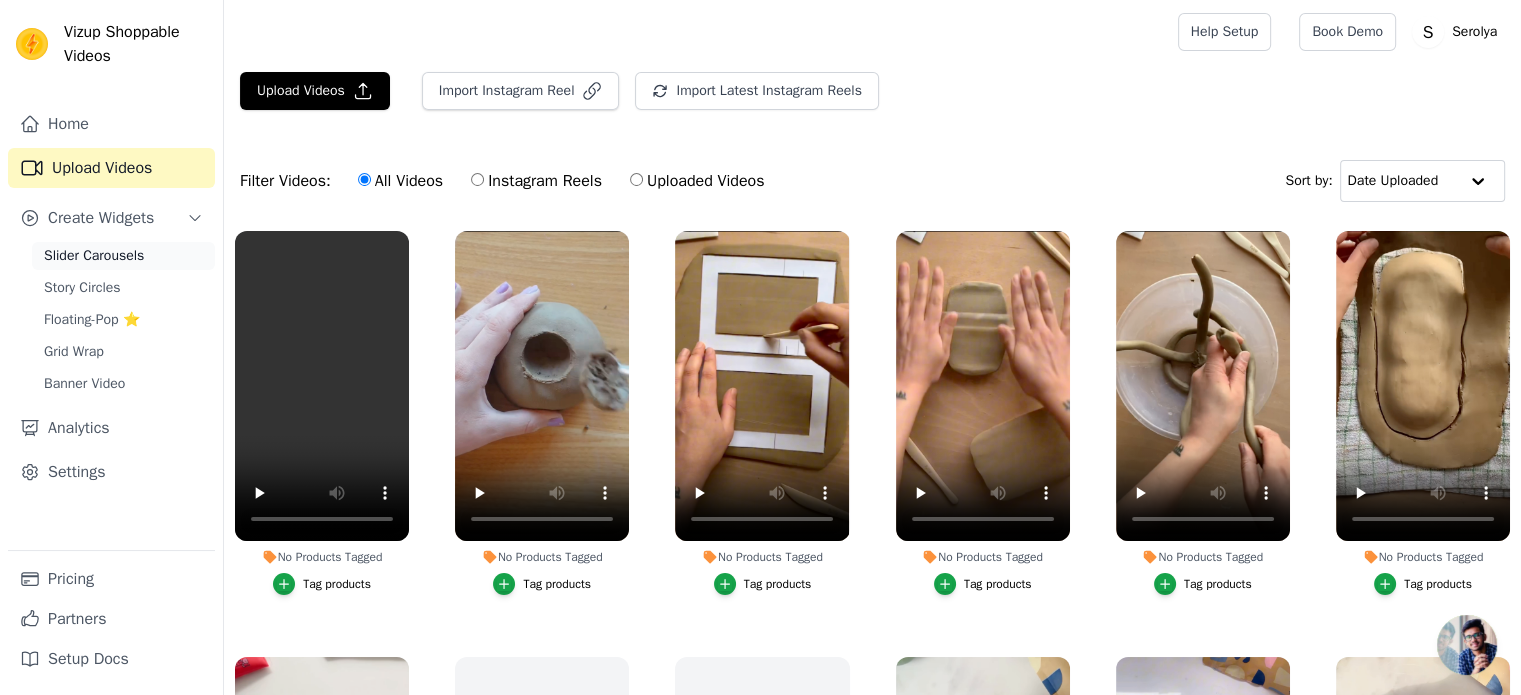 click on "Slider Carousels" at bounding box center [94, 256] 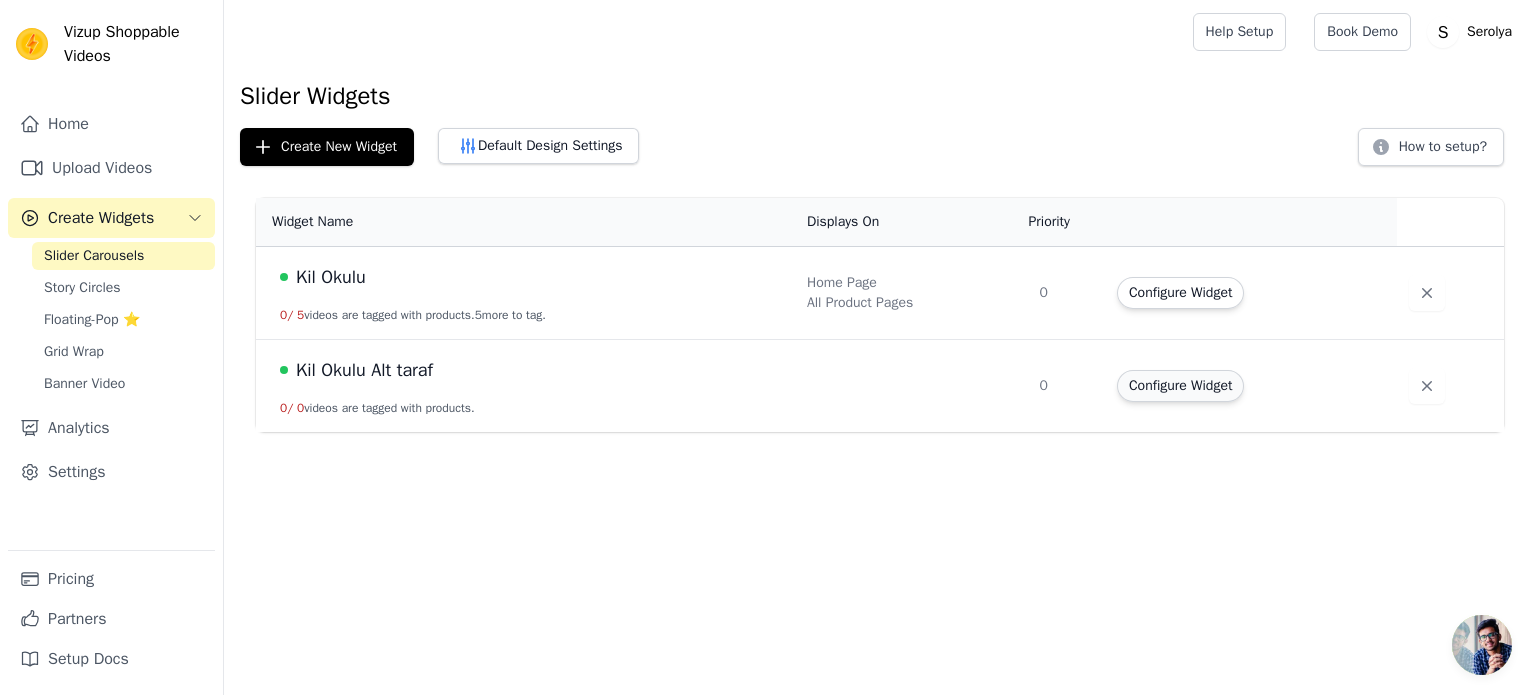 click on "Configure Widget" at bounding box center (1180, 386) 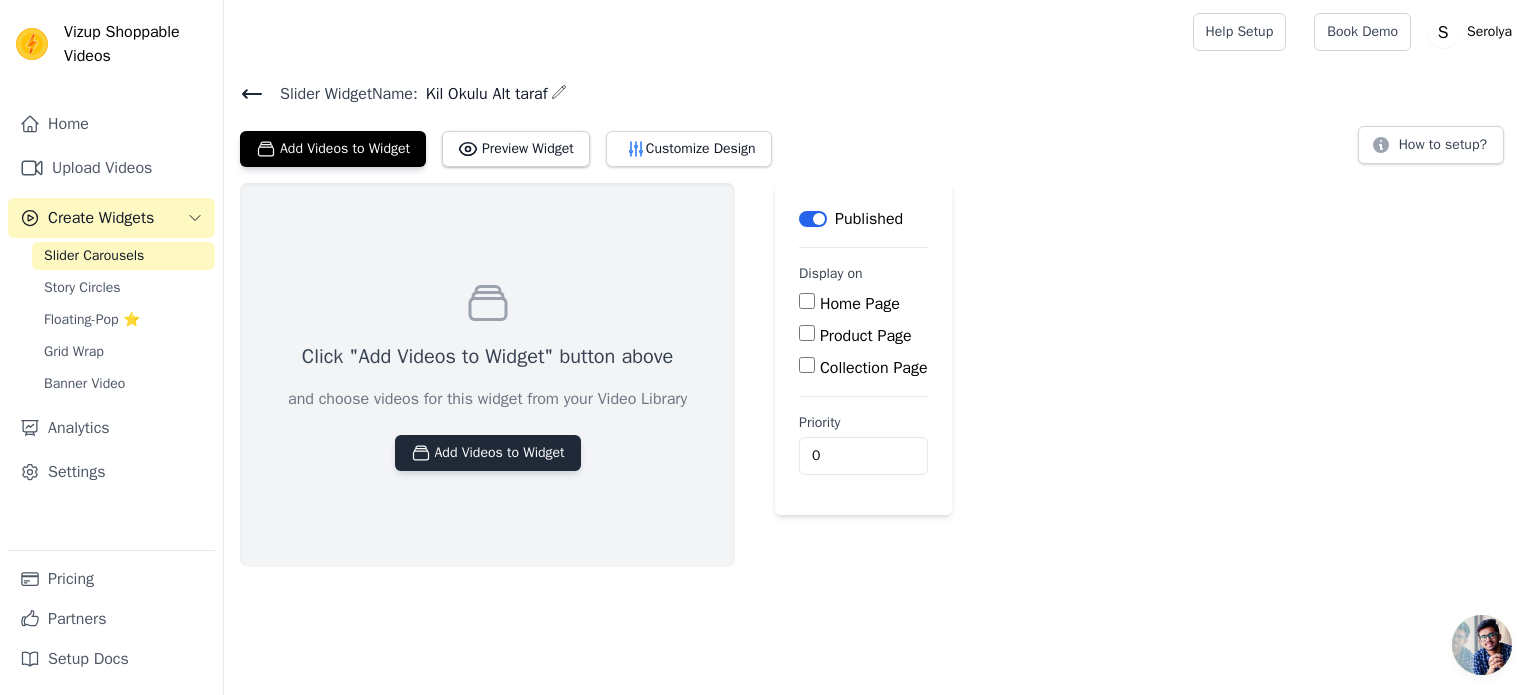 click on "Add Videos to Widget" at bounding box center (488, 453) 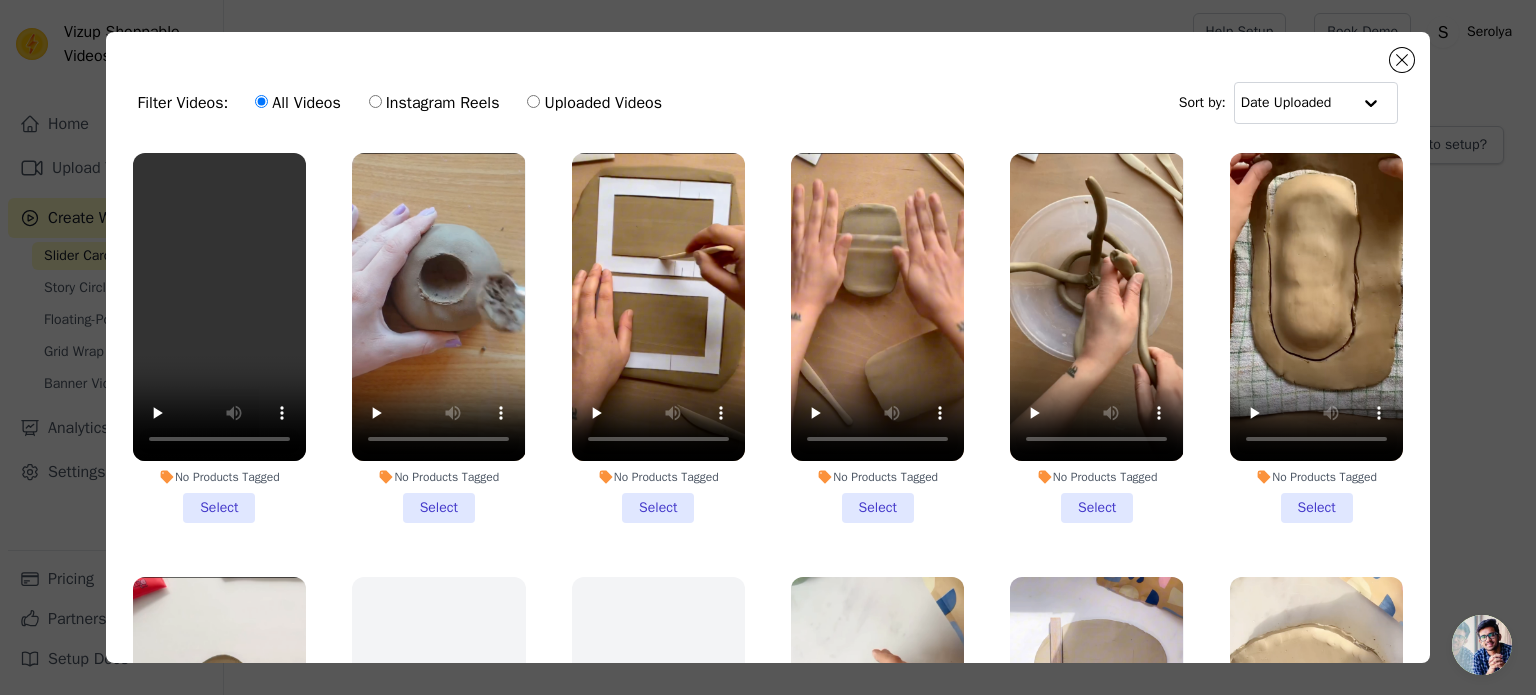 click on "No Products Tagged     Select" at bounding box center [658, 338] 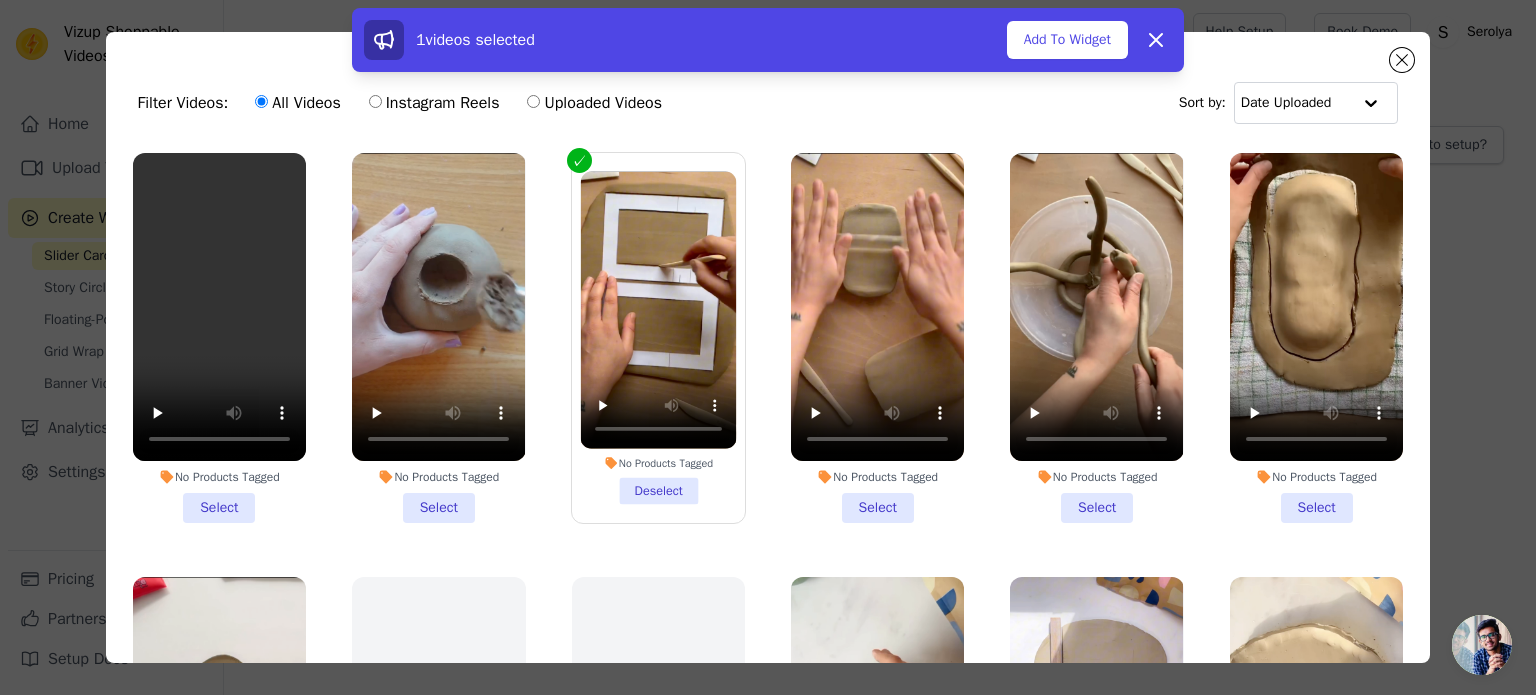 click on "No Products Tagged     Select" at bounding box center [1096, 338] 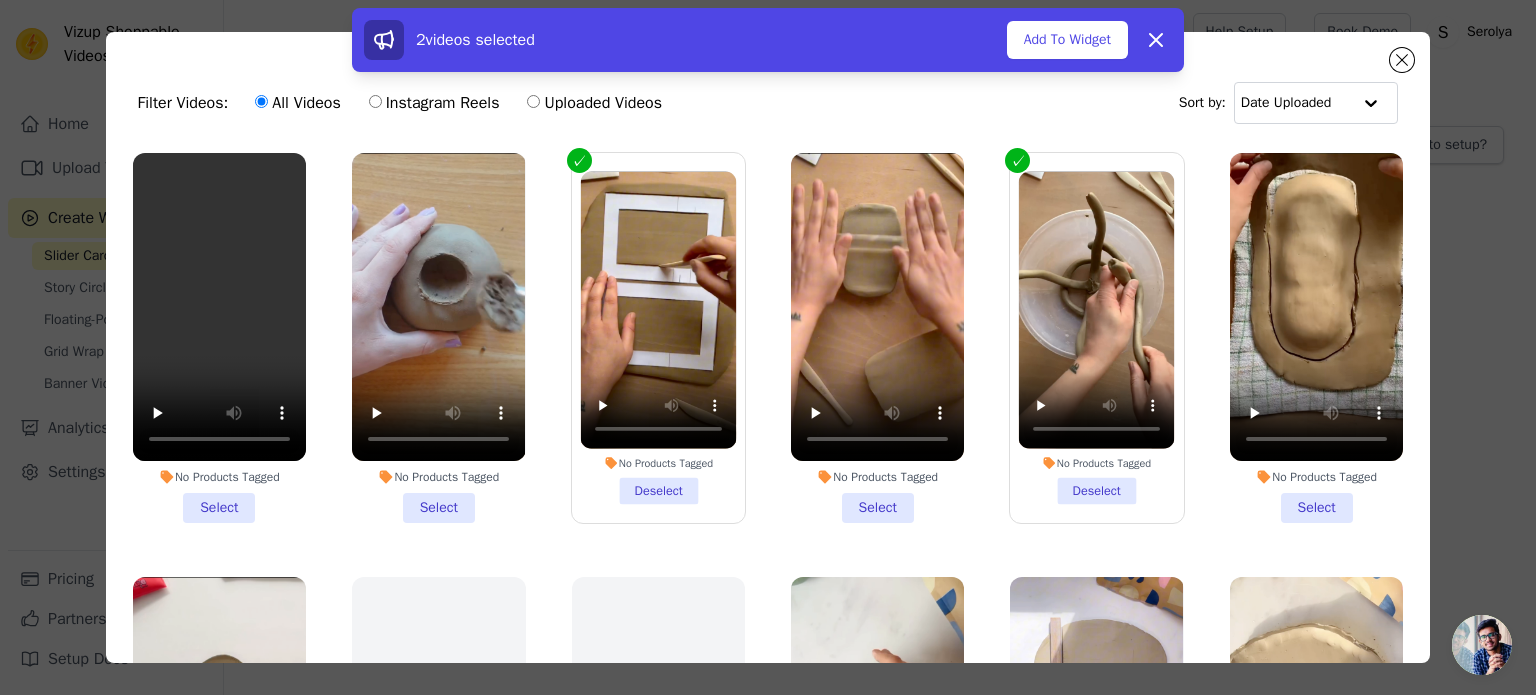 click on "No Products Tagged     Select" at bounding box center (1316, 338) 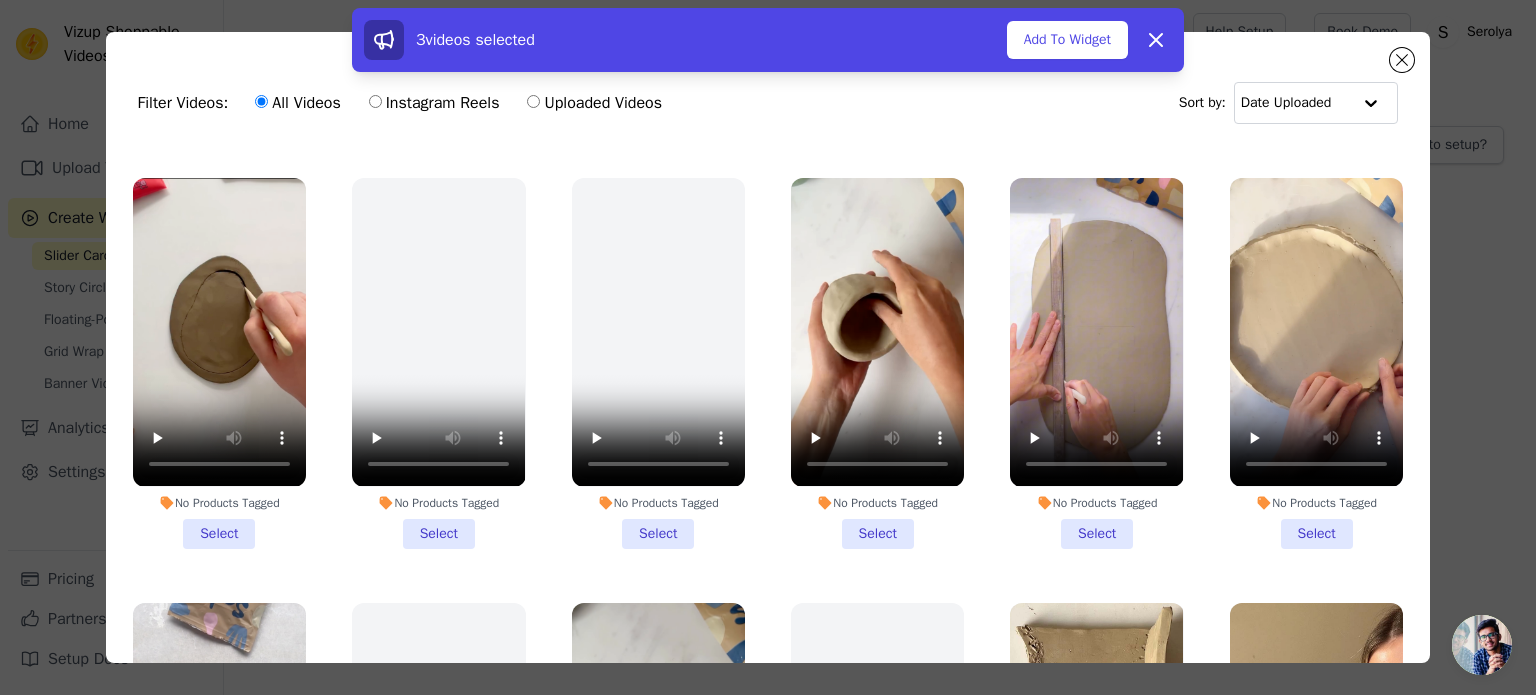 scroll, scrollTop: 400, scrollLeft: 0, axis: vertical 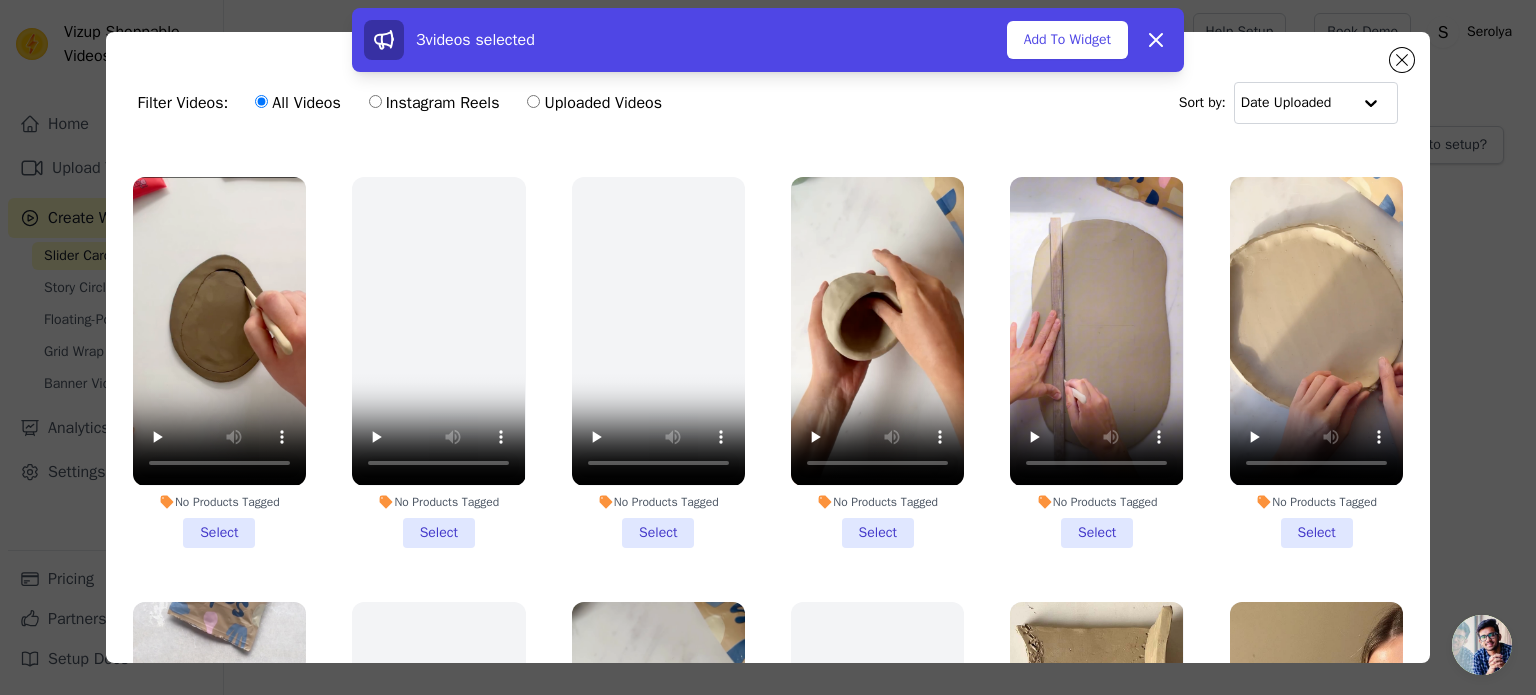 click on "No Products Tagged     Select" at bounding box center (877, 362) 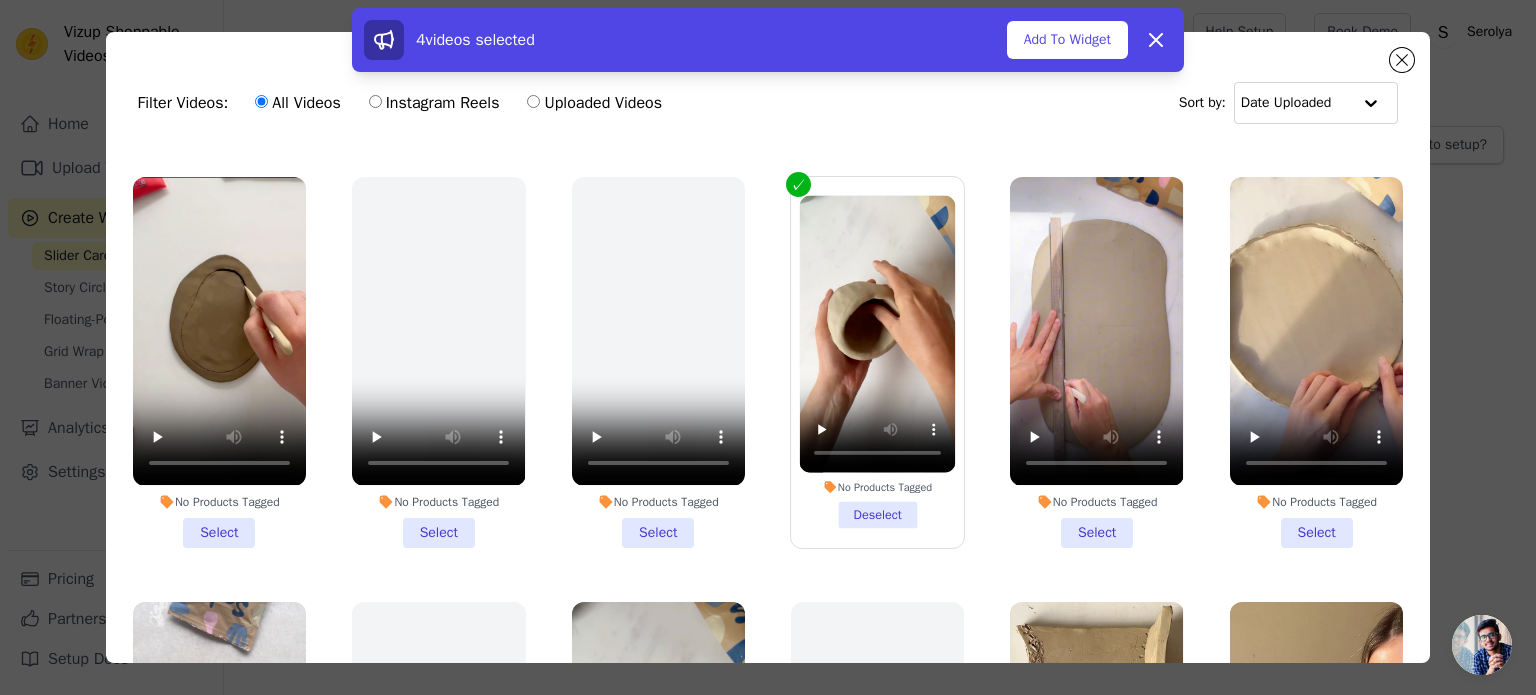 click on "No Products Tagged     Select" at bounding box center [1096, 362] 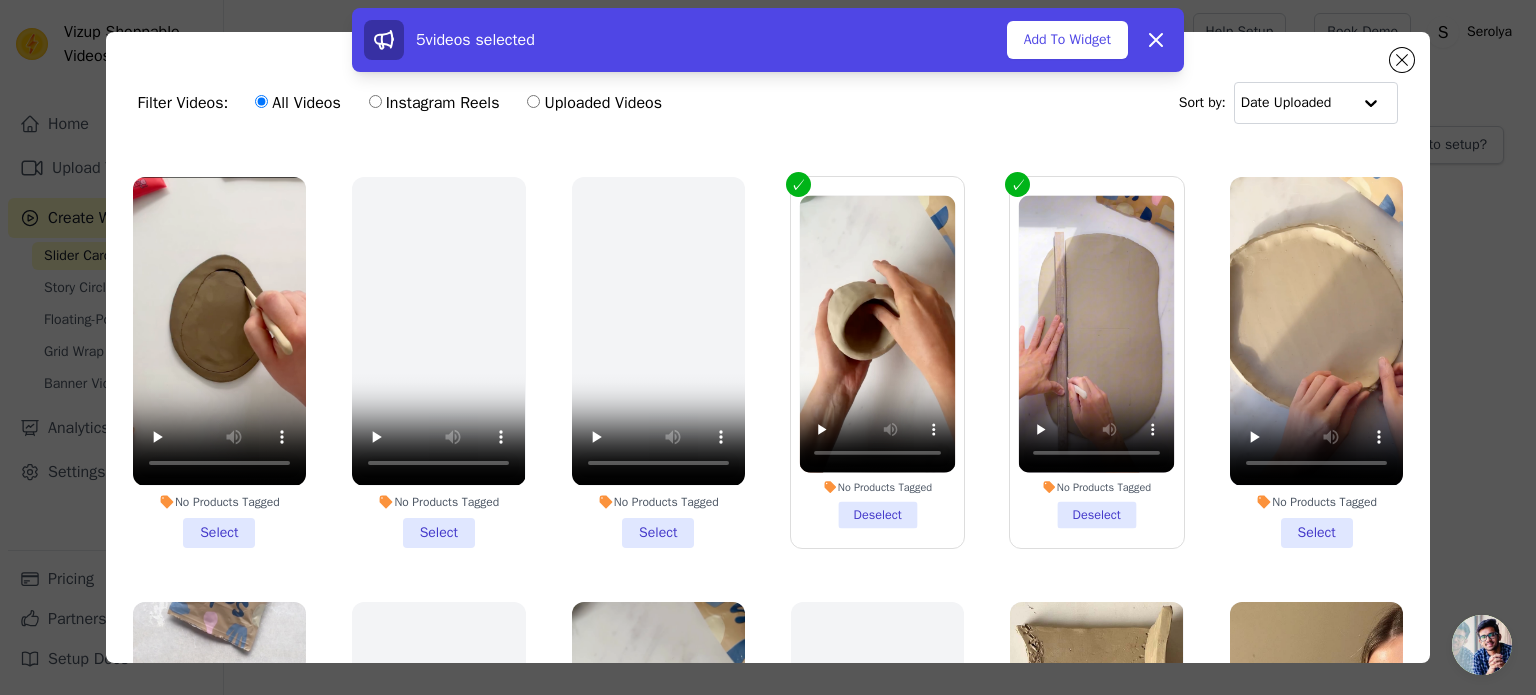 click on "No Products Tagged     Select" at bounding box center [1316, 362] 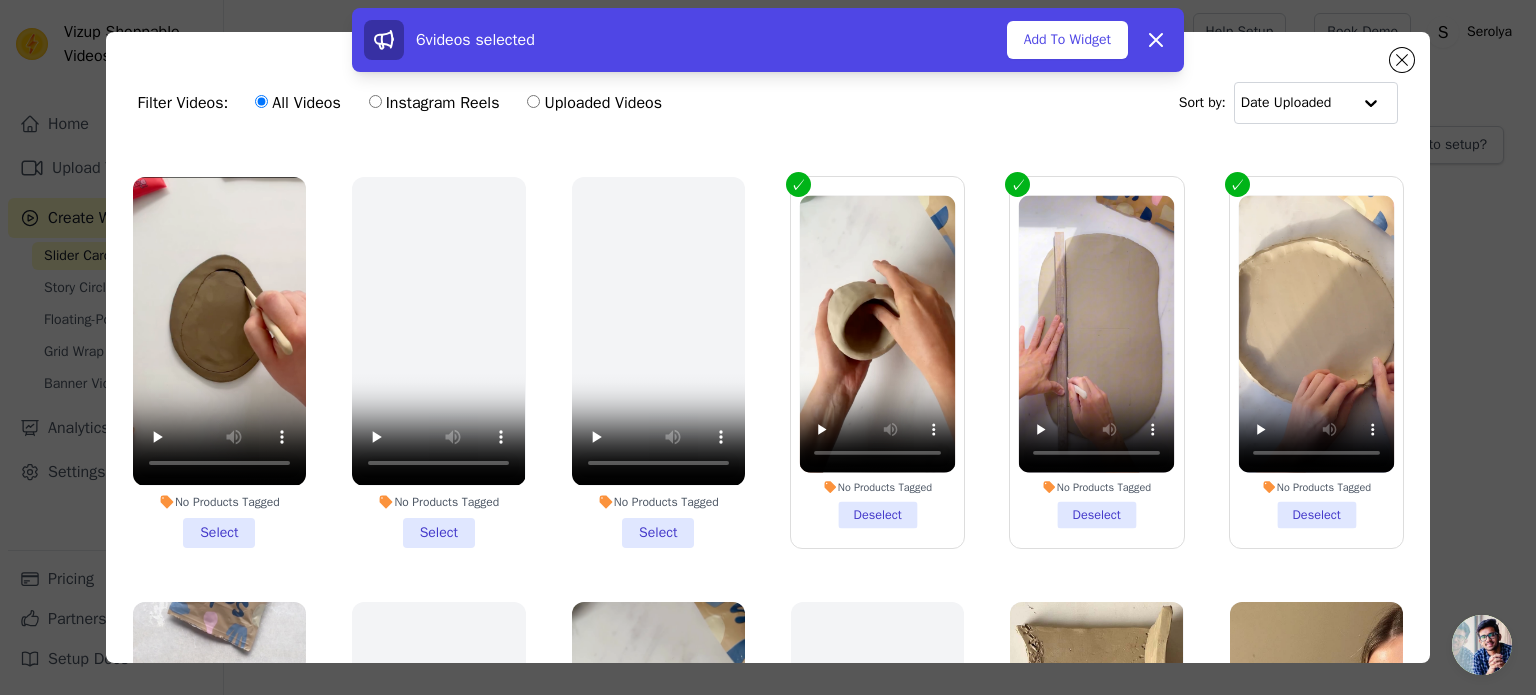 click on "No Products Tagged     Select" at bounding box center [219, 362] 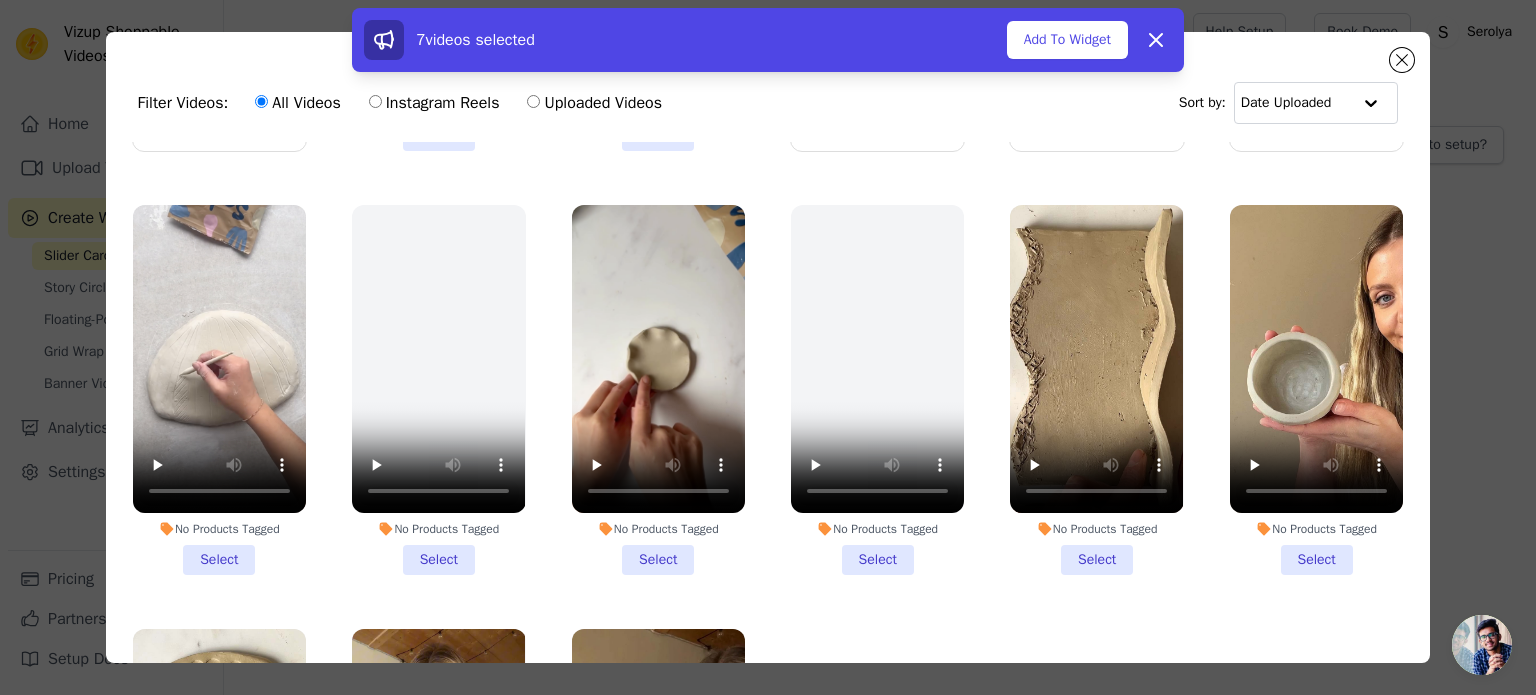 scroll, scrollTop: 800, scrollLeft: 0, axis: vertical 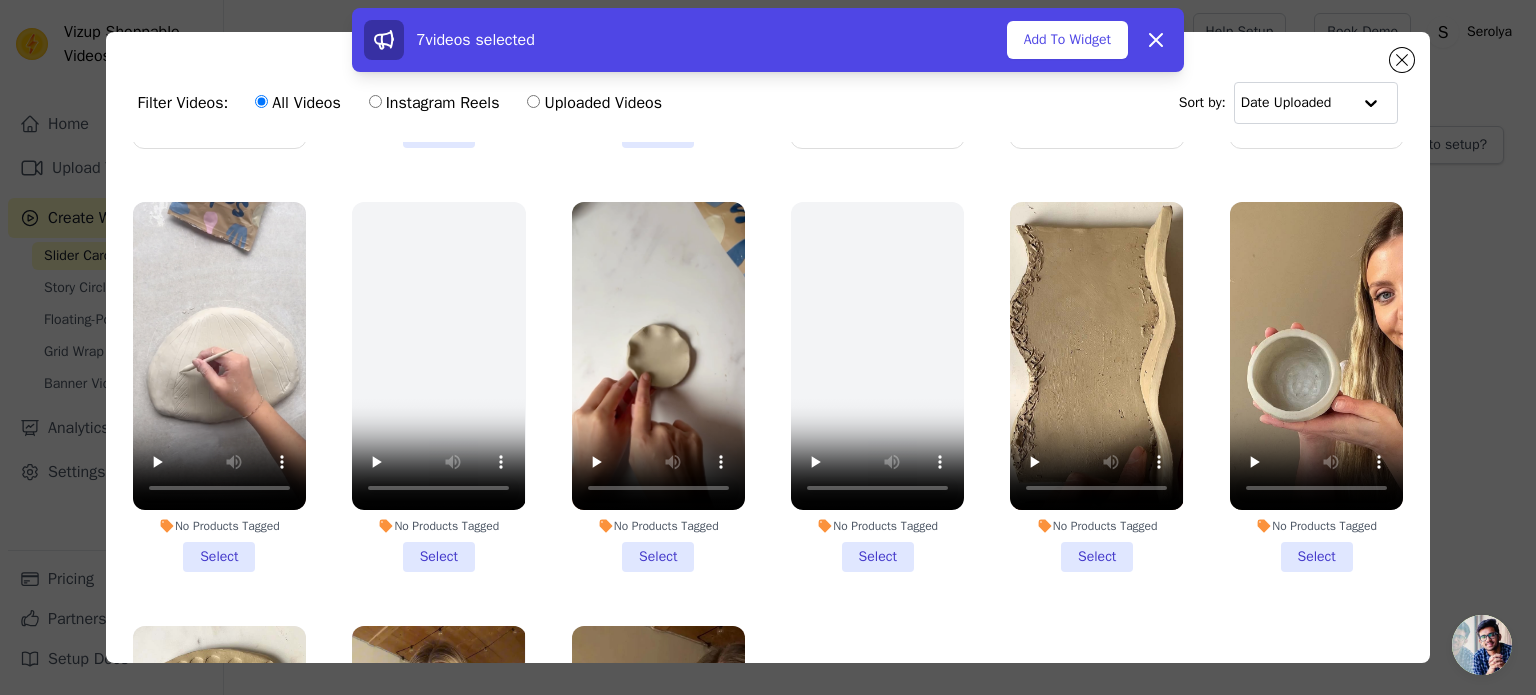 click on "No Products Tagged     Select" at bounding box center [658, 387] 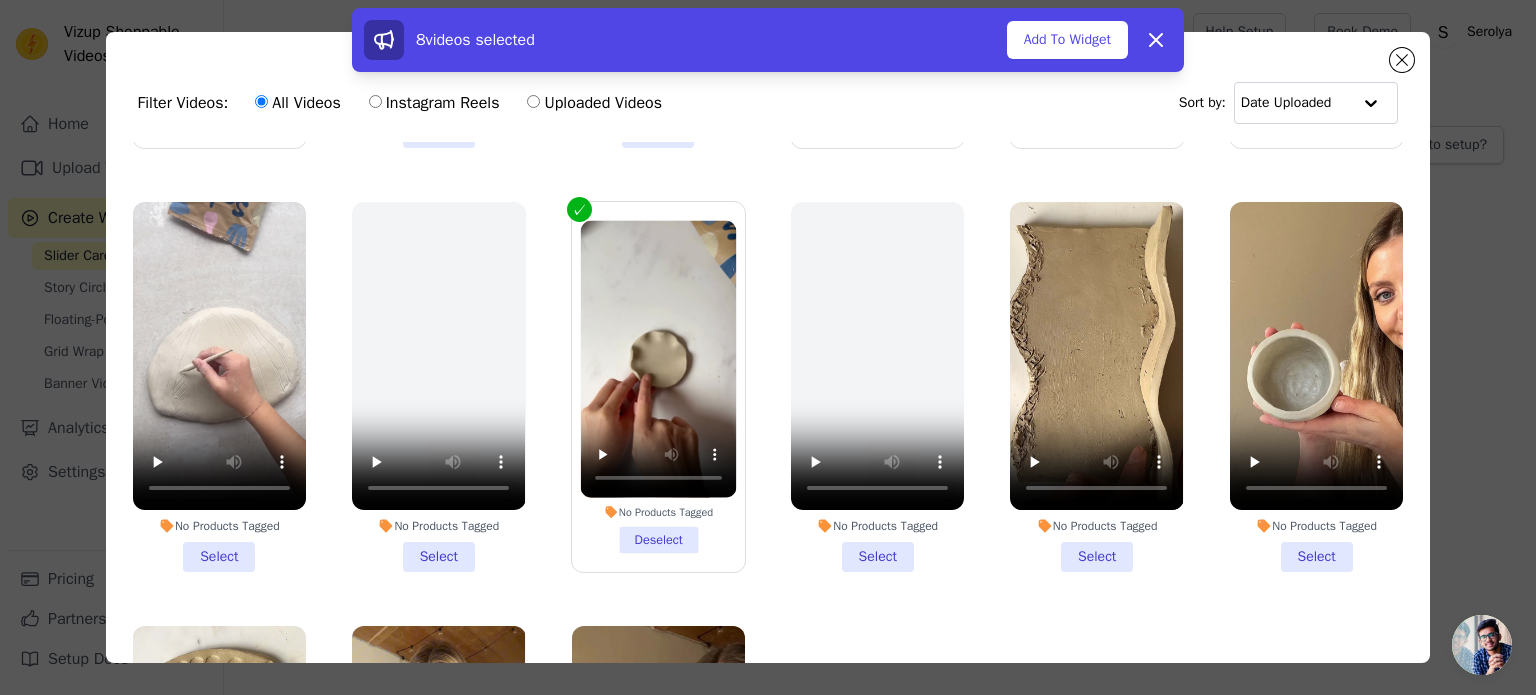 click on "No Products Tagged     Select" at bounding box center (219, 387) 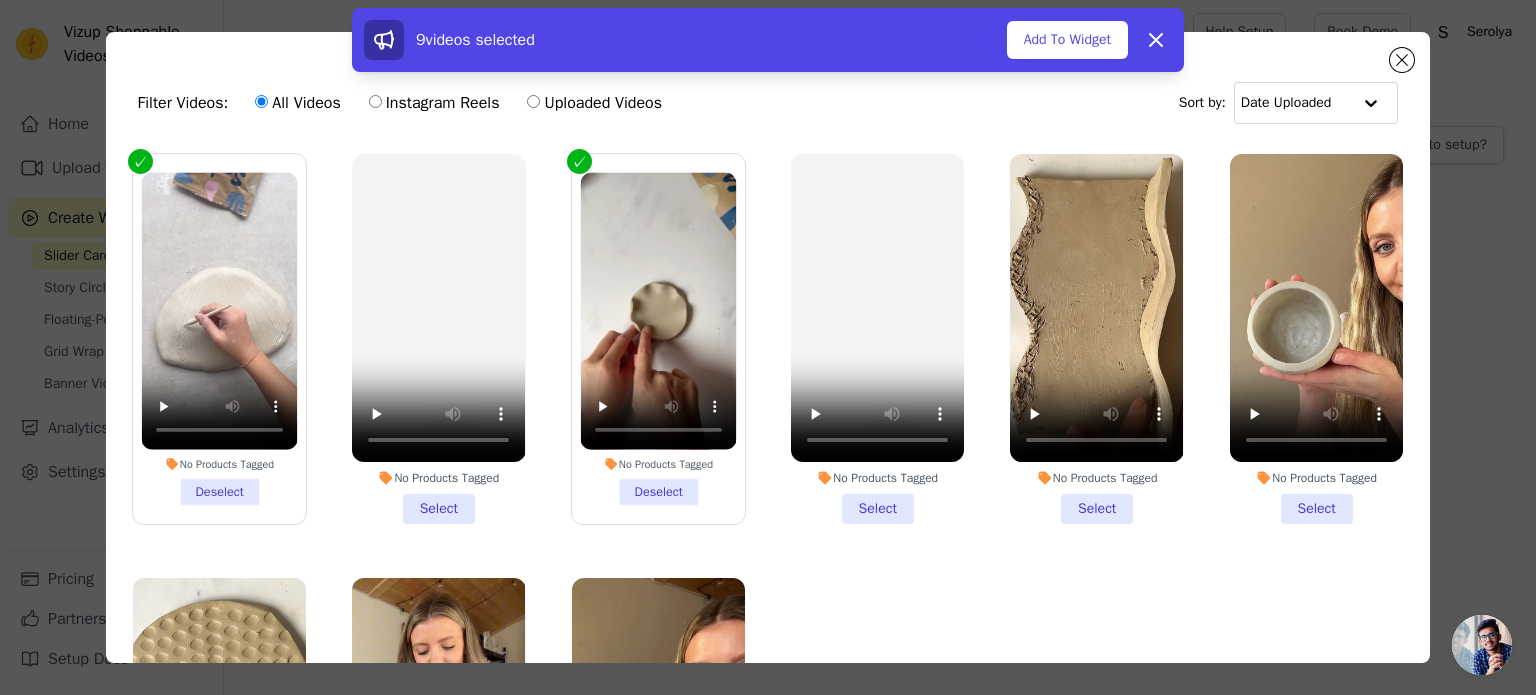 scroll, scrollTop: 846, scrollLeft: 0, axis: vertical 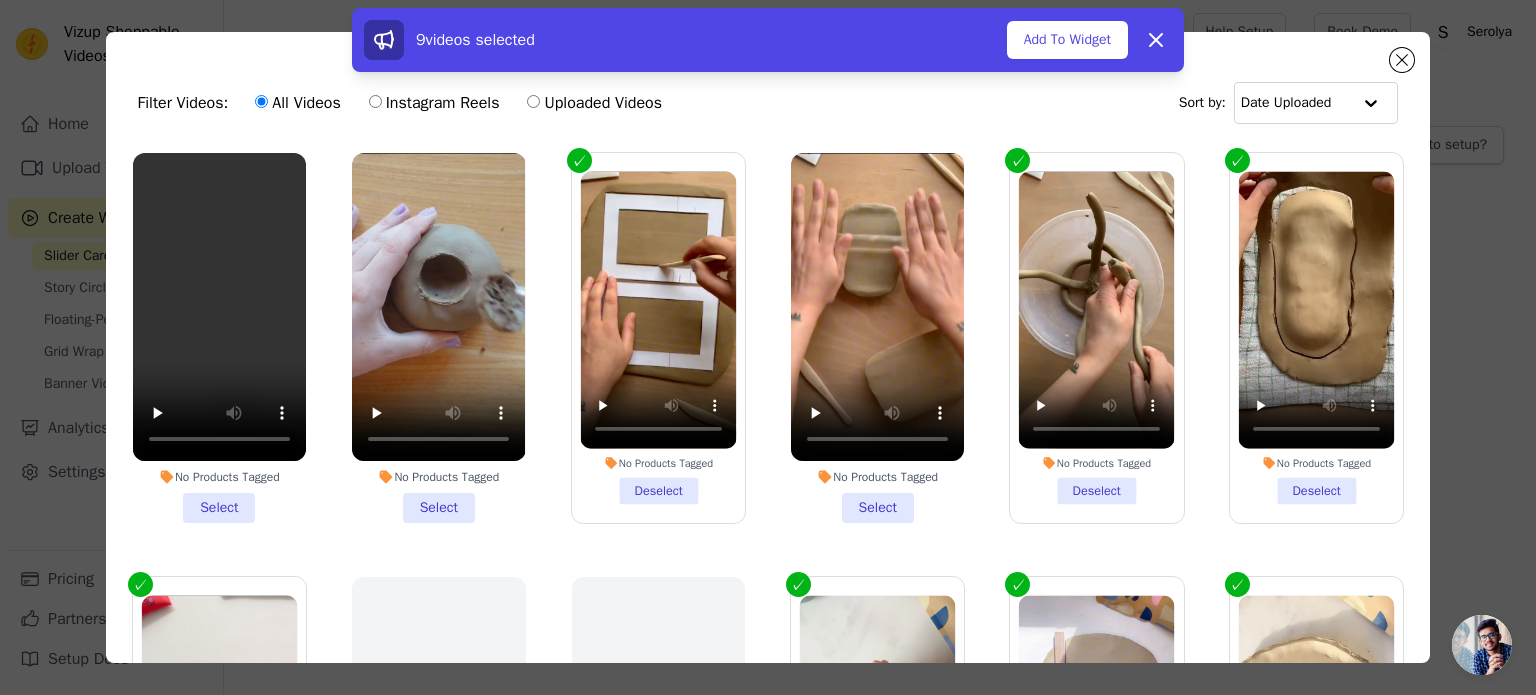 click on "No Products Tagged     Select" at bounding box center [219, 338] 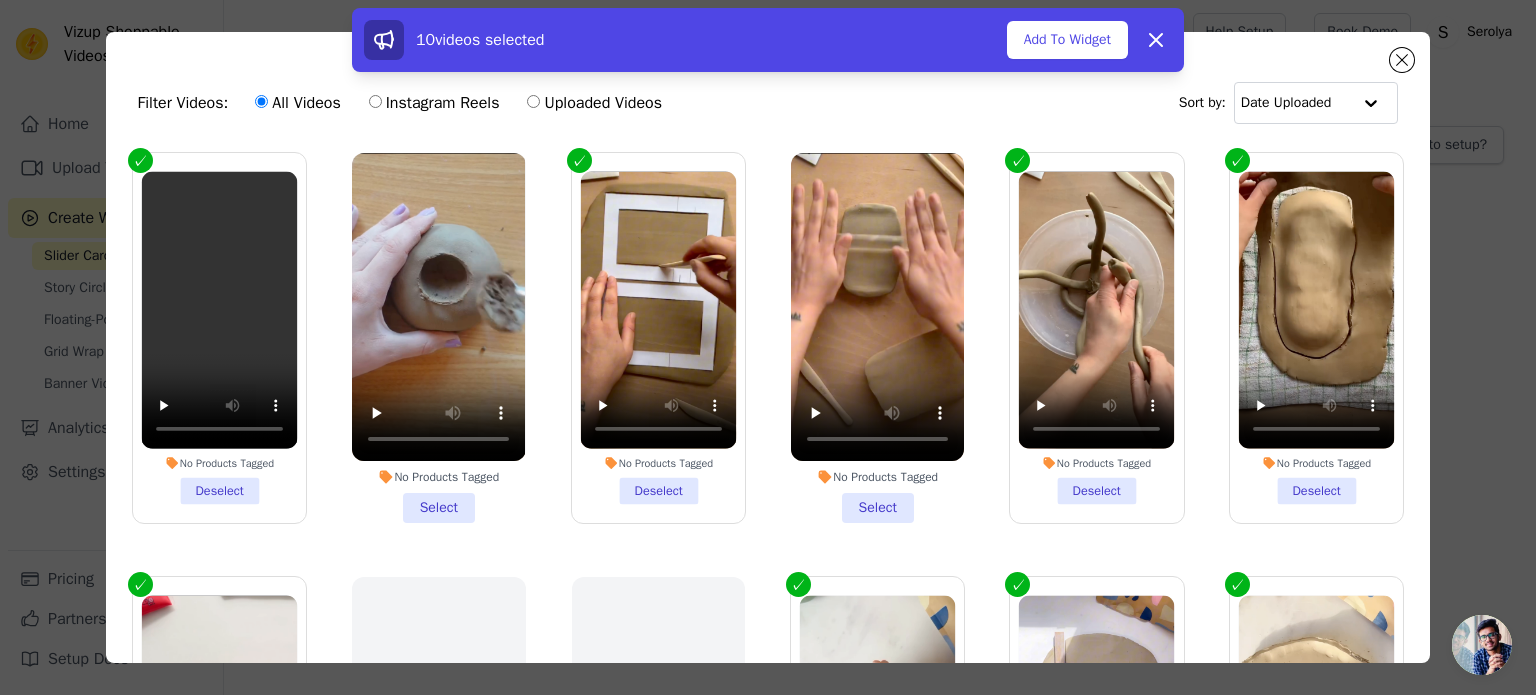 click on "No Products Tagged     Select" at bounding box center (438, 338) 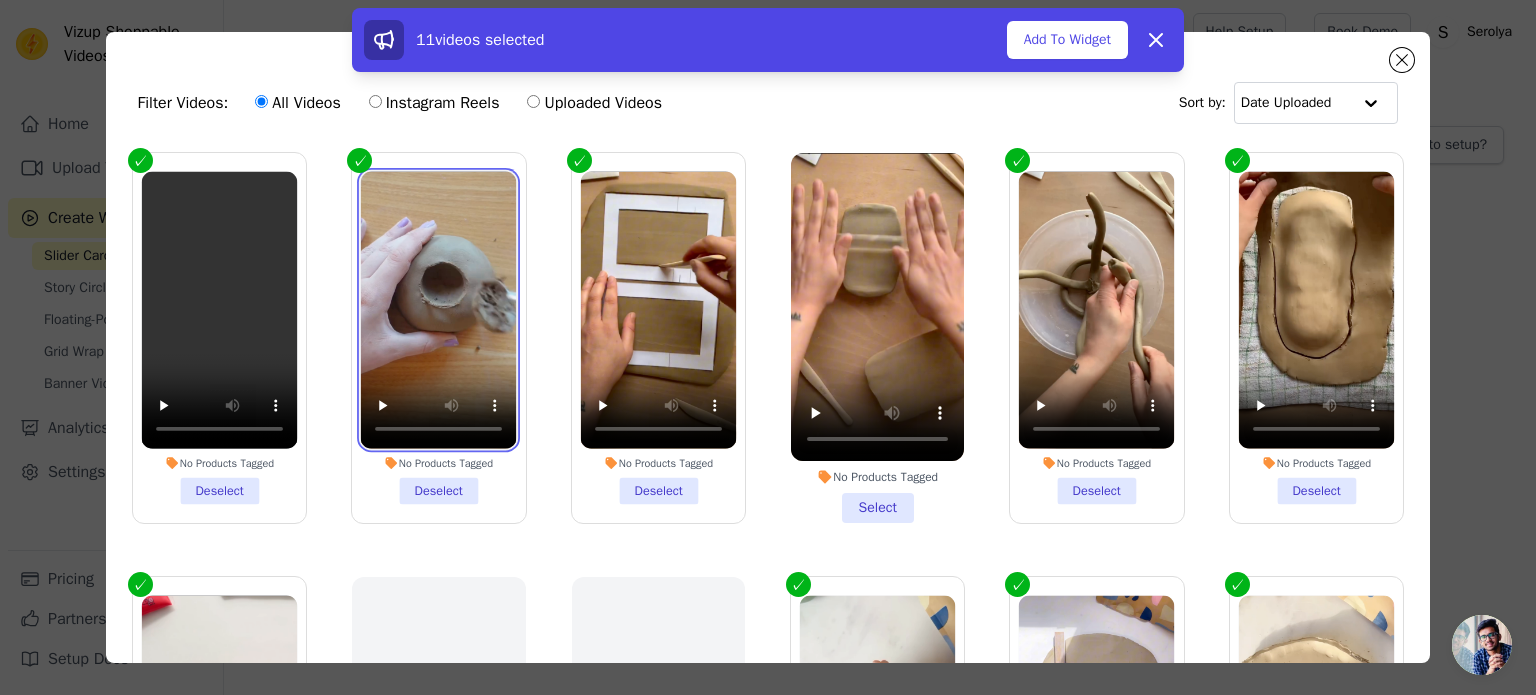 type 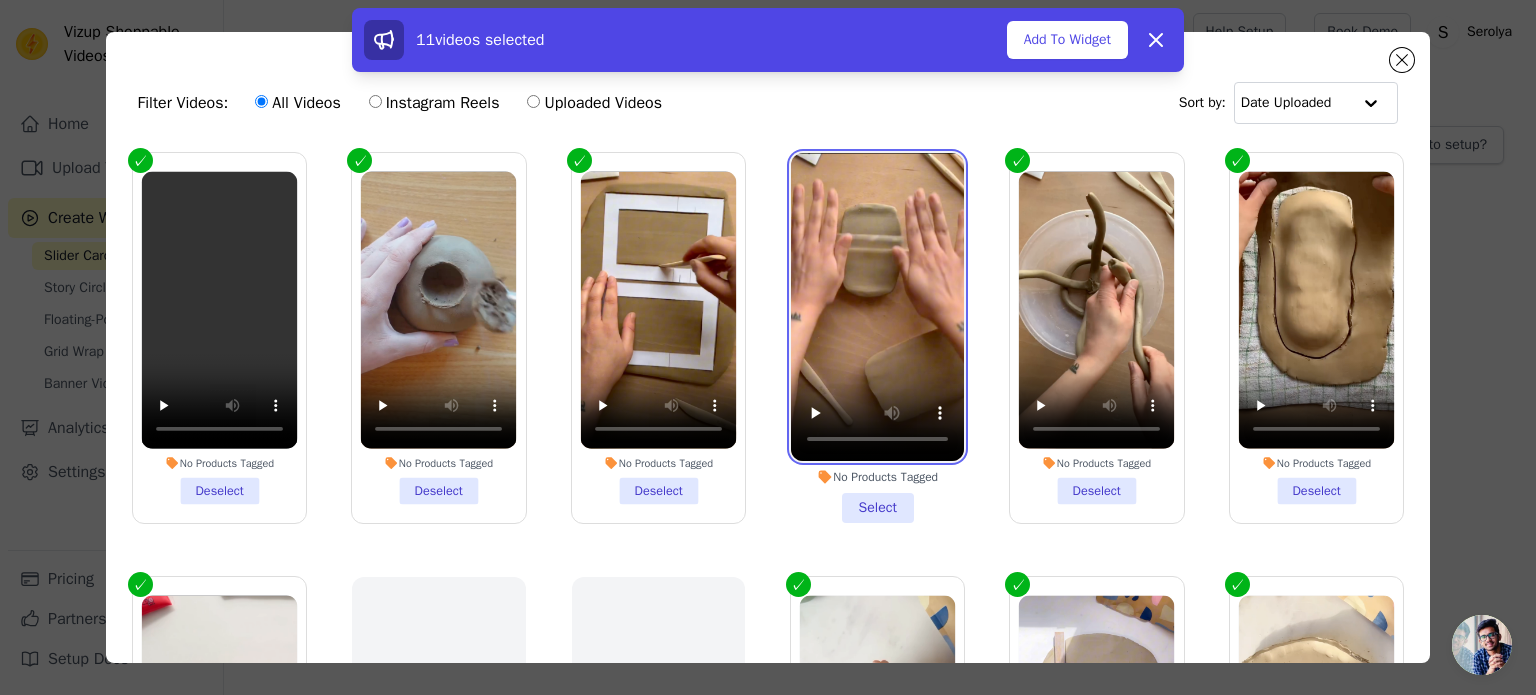 type 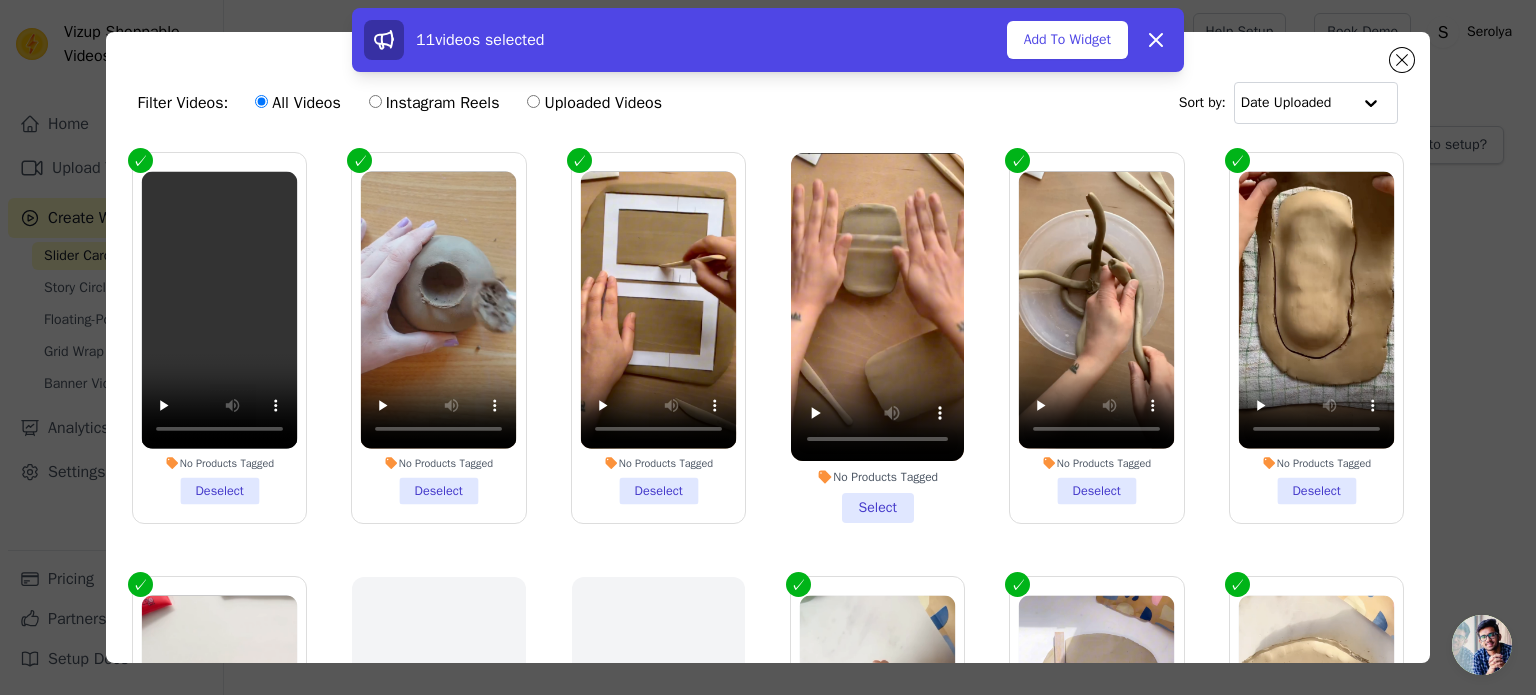 click on "No Products Tagged     Select" at bounding box center (877, 338) 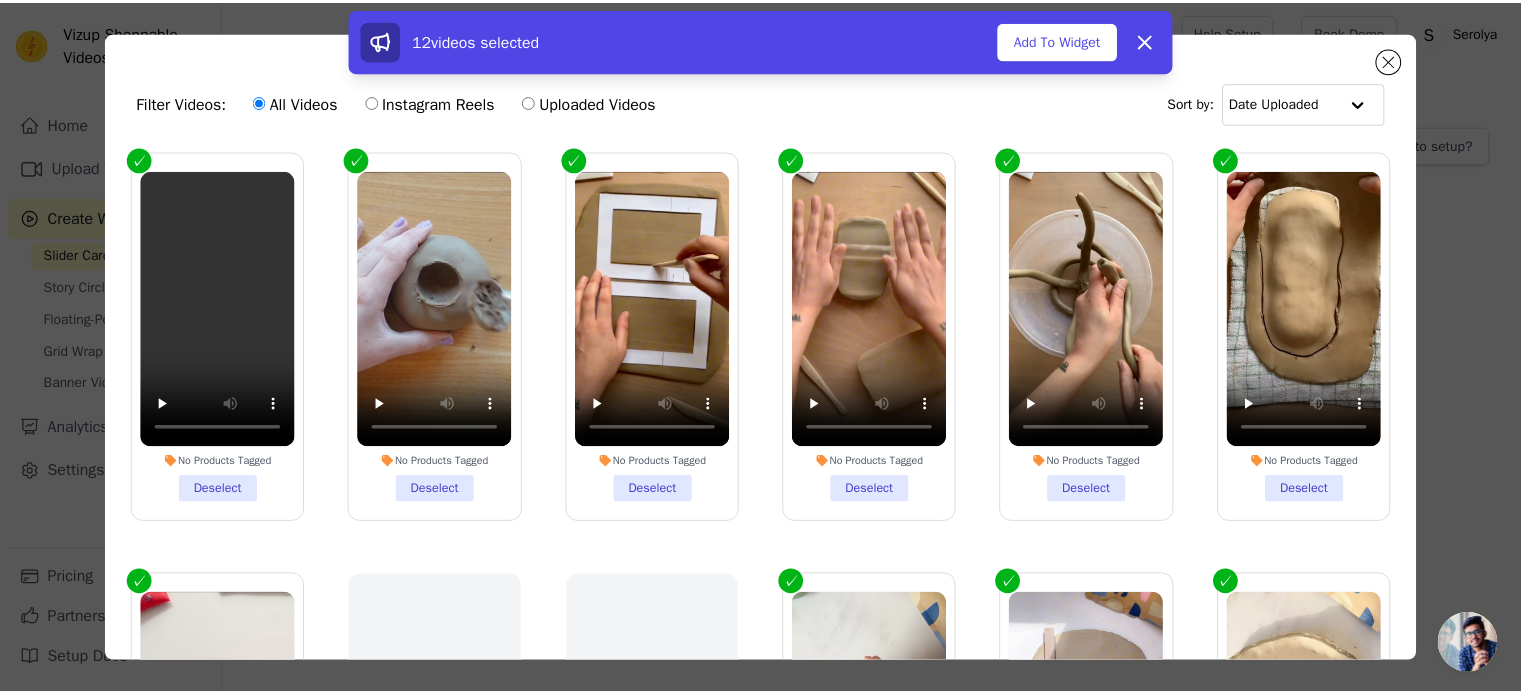 scroll, scrollTop: 0, scrollLeft: 0, axis: both 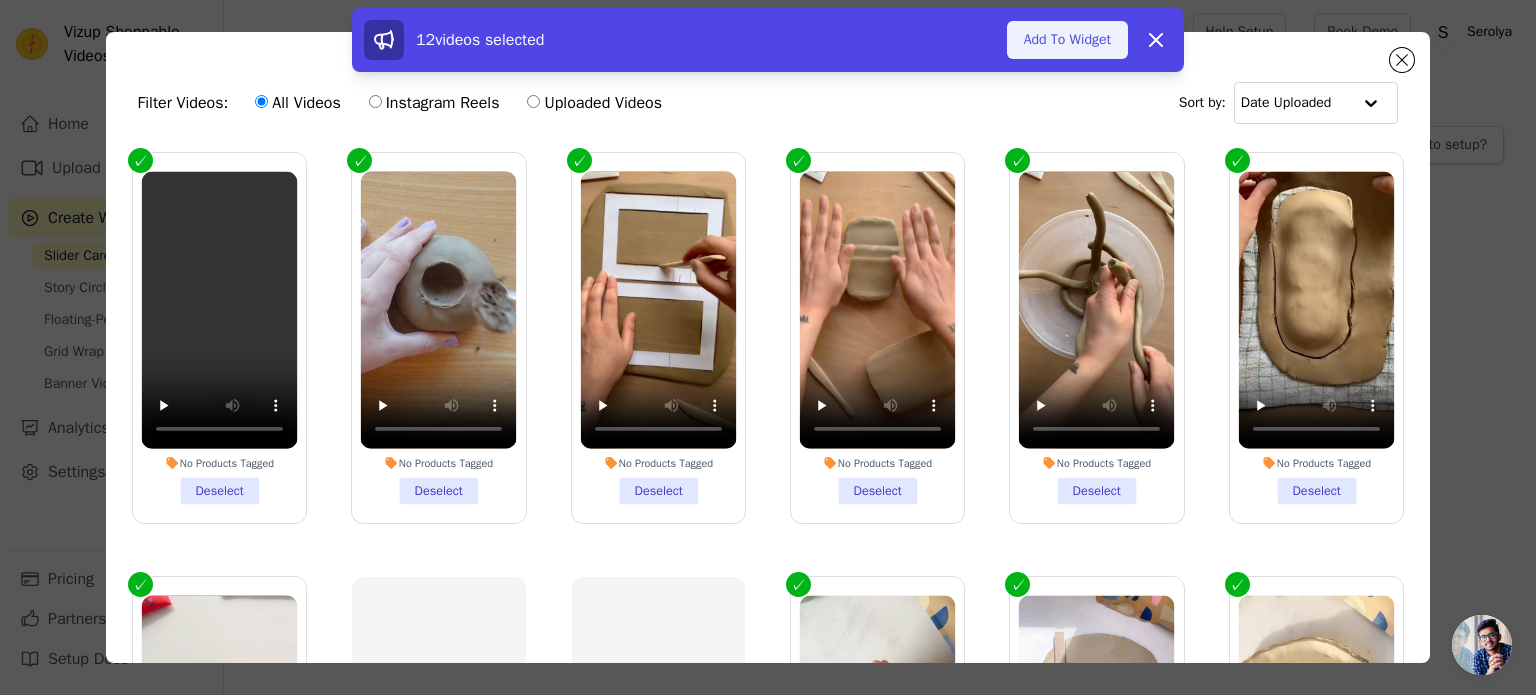 click on "Add To Widget" at bounding box center (1067, 40) 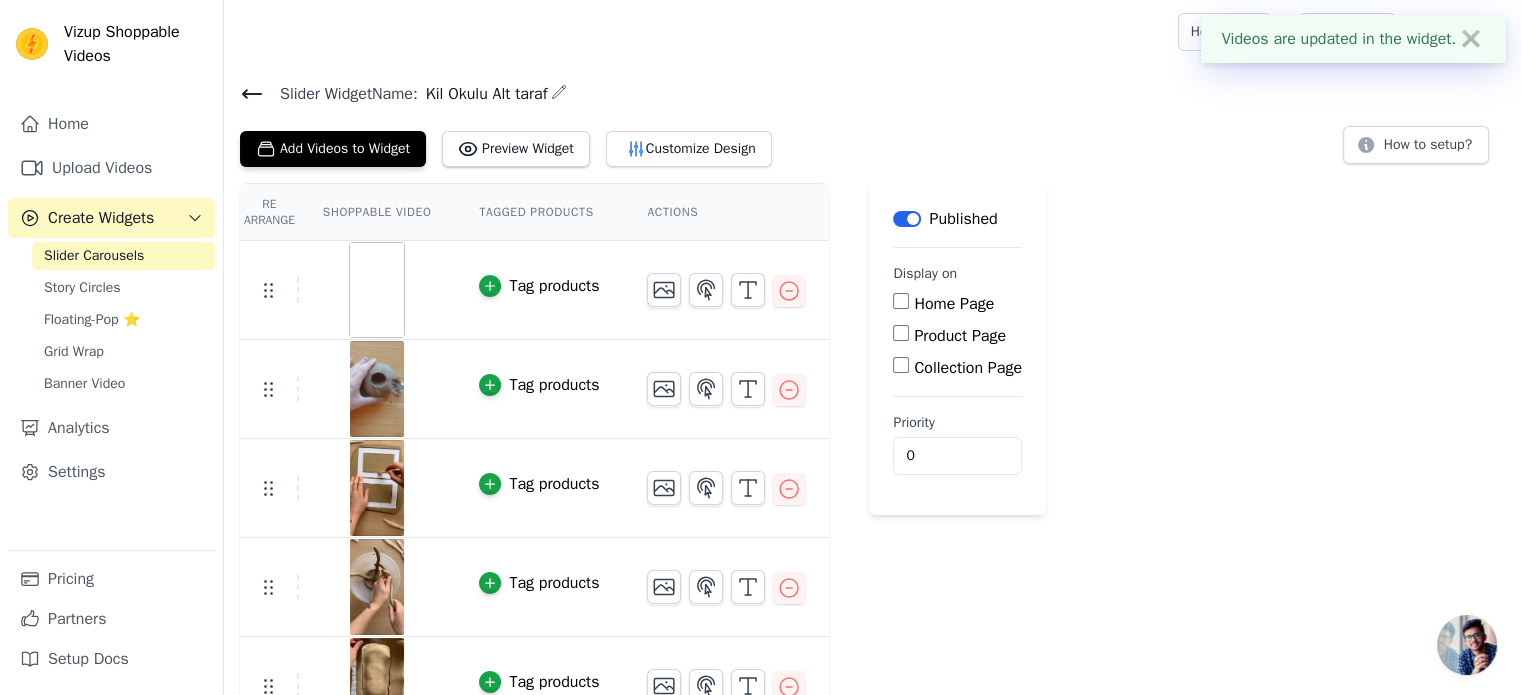 click on "Home Page" at bounding box center (954, 304) 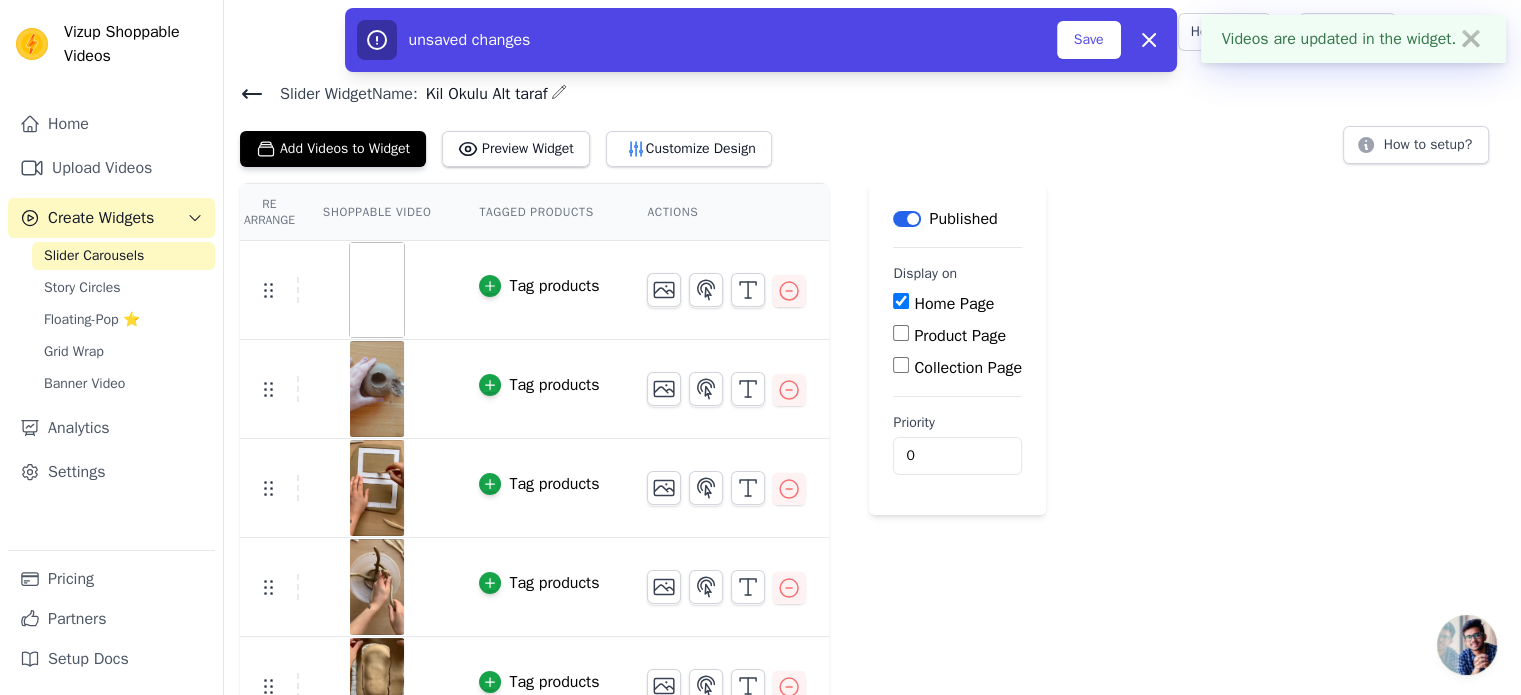 click on "Product Page" at bounding box center (960, 336) 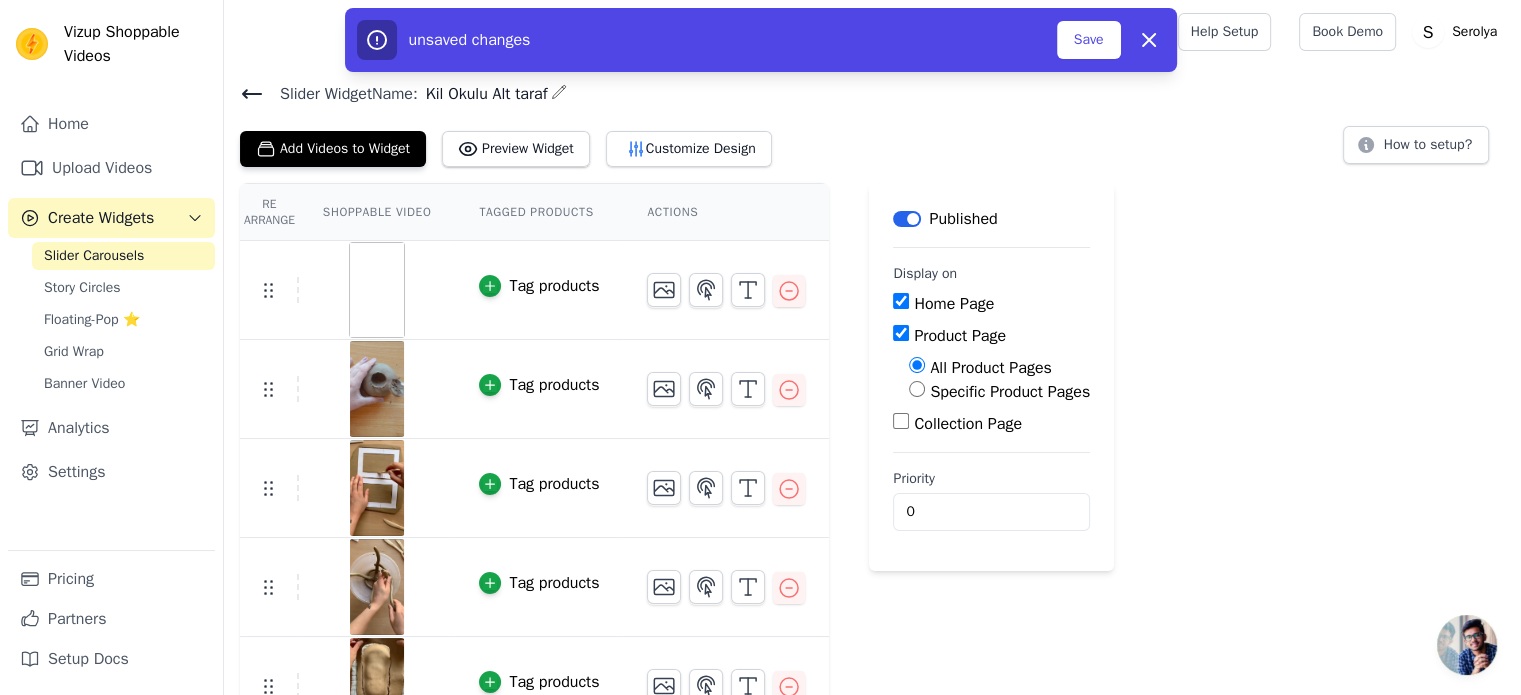 click on "Re Arrange   Shoppable Video   Tagged Products   Actions             Tag products                             Tag products                             Tag products                             Tag products                             Tag products                             Tag products                             Tag products                             Tag products                             Tag products                             Tag products                             Tag products                             Tag products                       Save Videos In This New Order   Save   Dismiss     Label     Published     Display on     Home Page     Product Page     All Product Pages     Specific Product Pages       Collection Page       Priority   0     unsaved changes   Save   Dismiss" at bounding box center (872, 806) 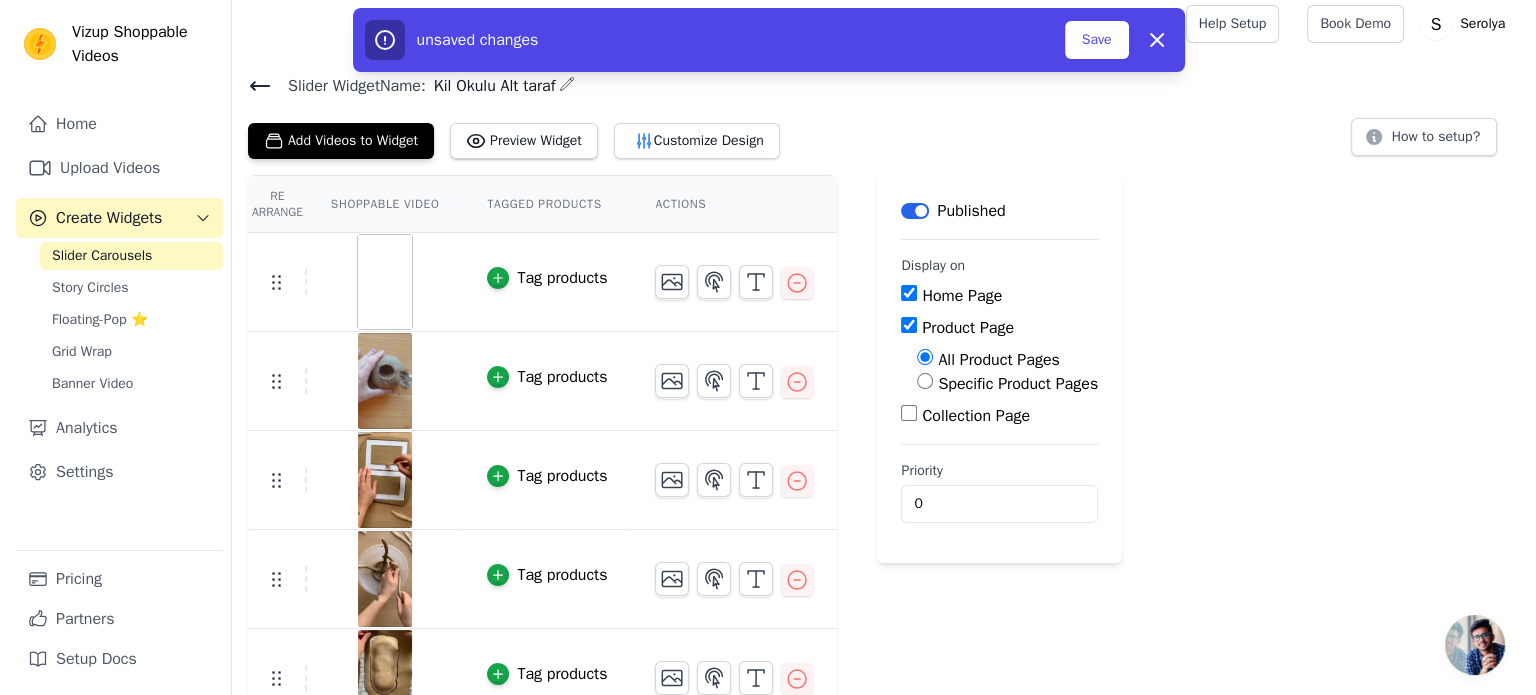 scroll, scrollTop: 0, scrollLeft: 0, axis: both 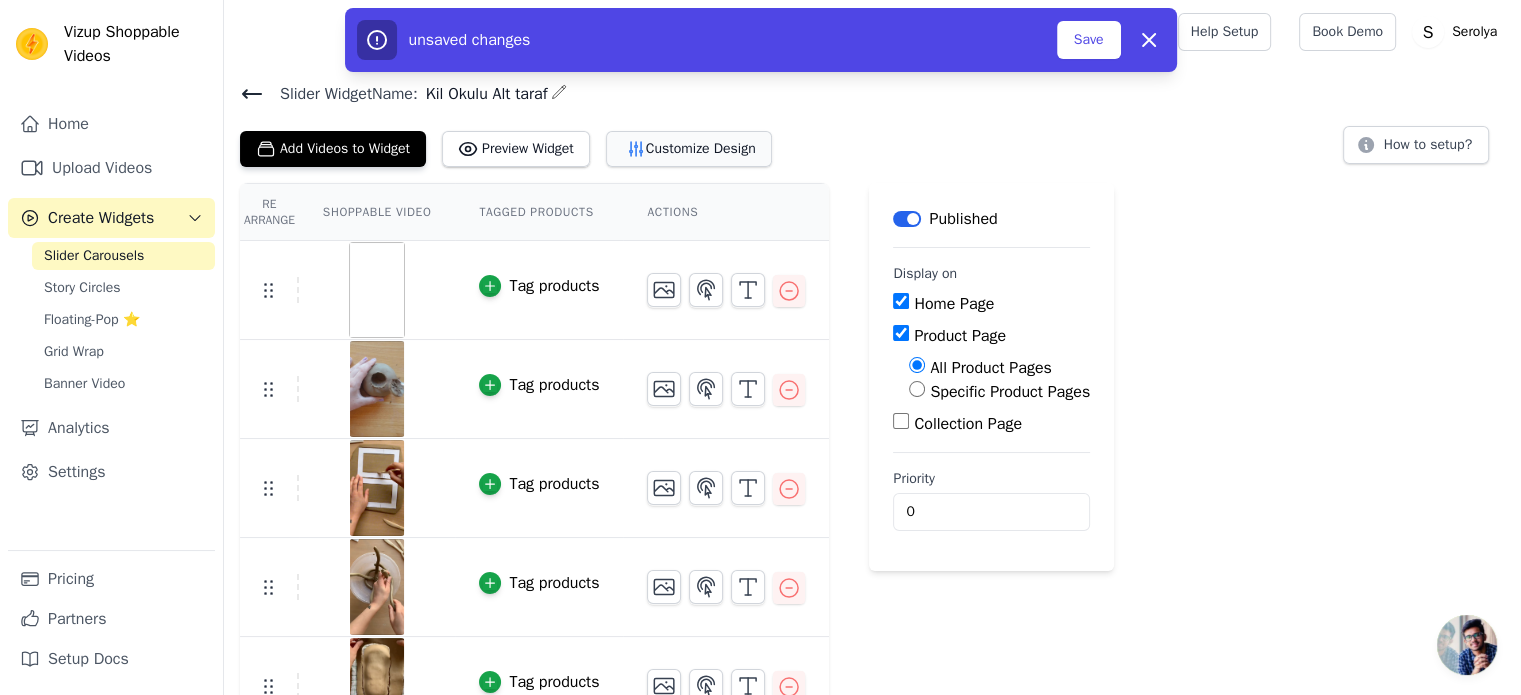 click on "Customize Design" at bounding box center [689, 149] 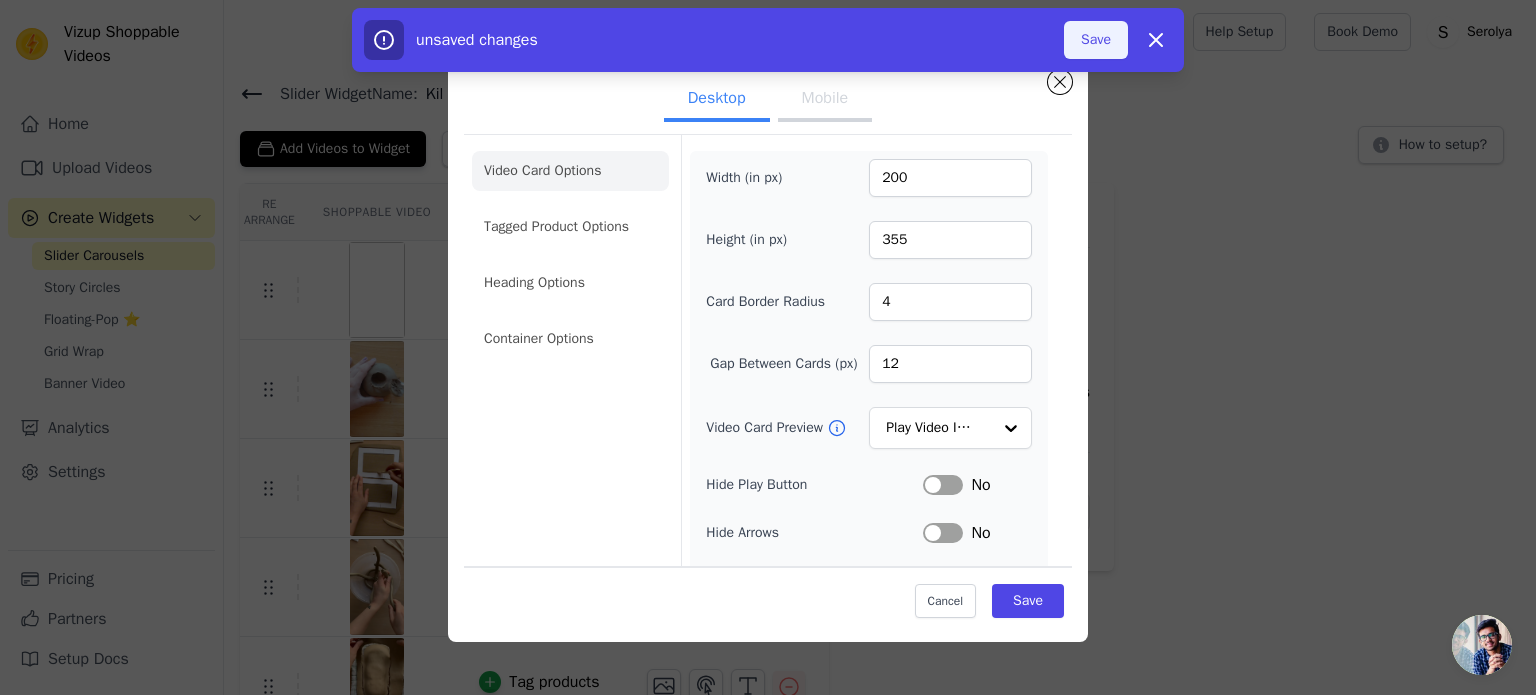 click on "Save" at bounding box center (1096, 40) 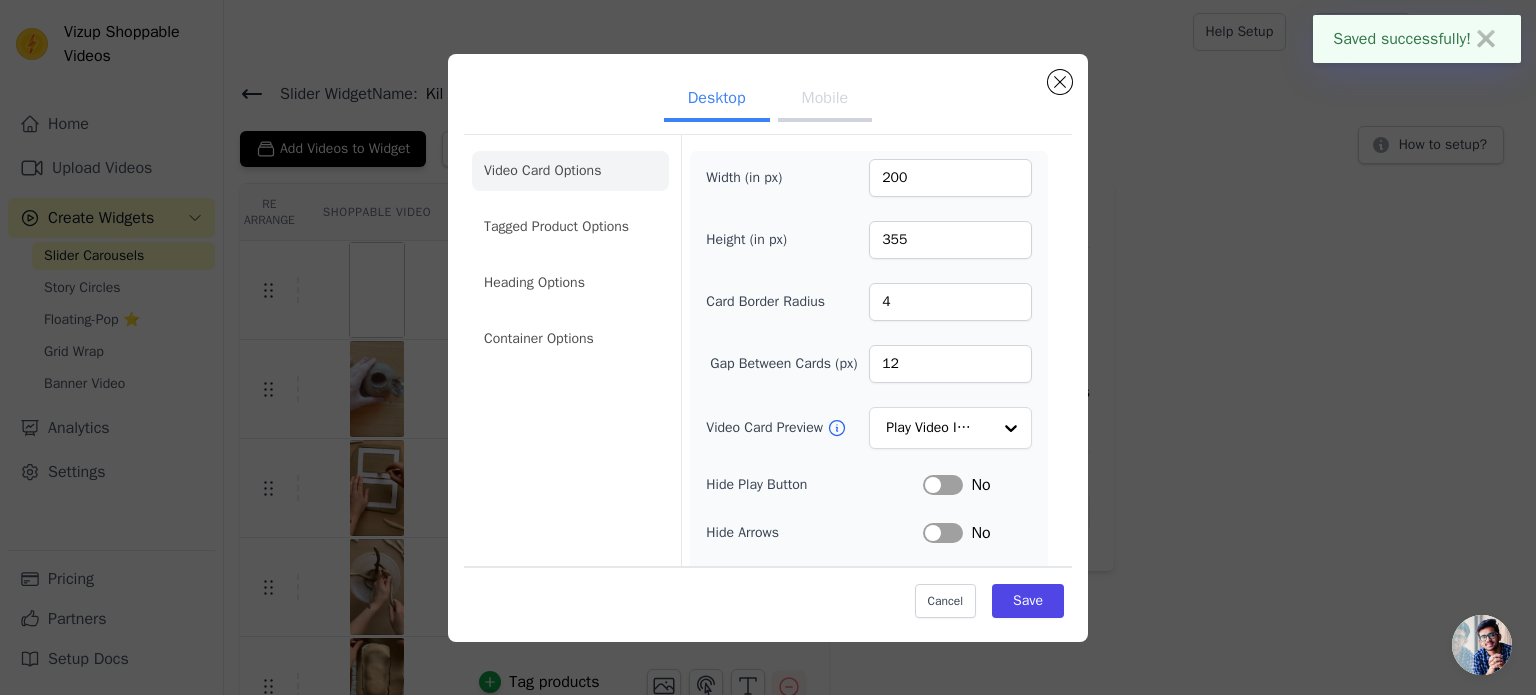 click on "Desktop Mobile" at bounding box center (768, 100) 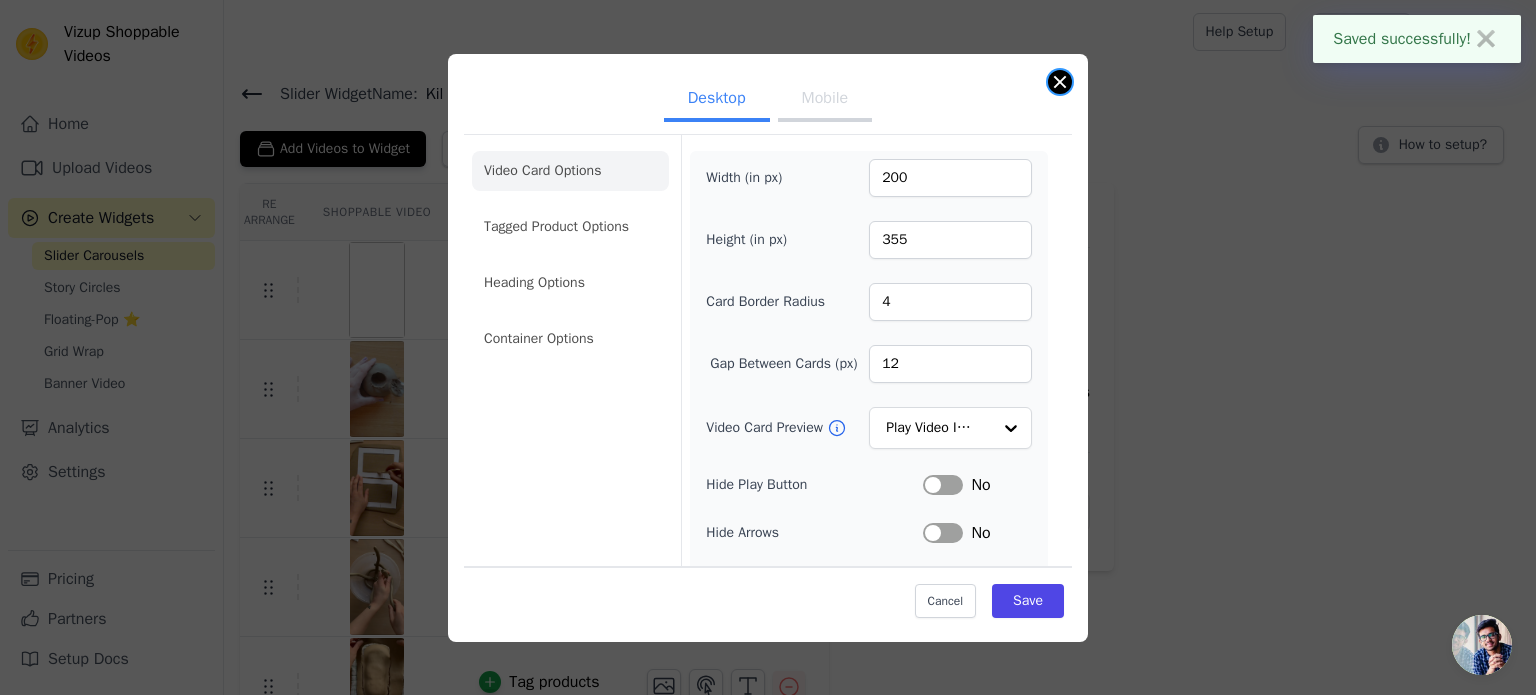 click at bounding box center [1060, 82] 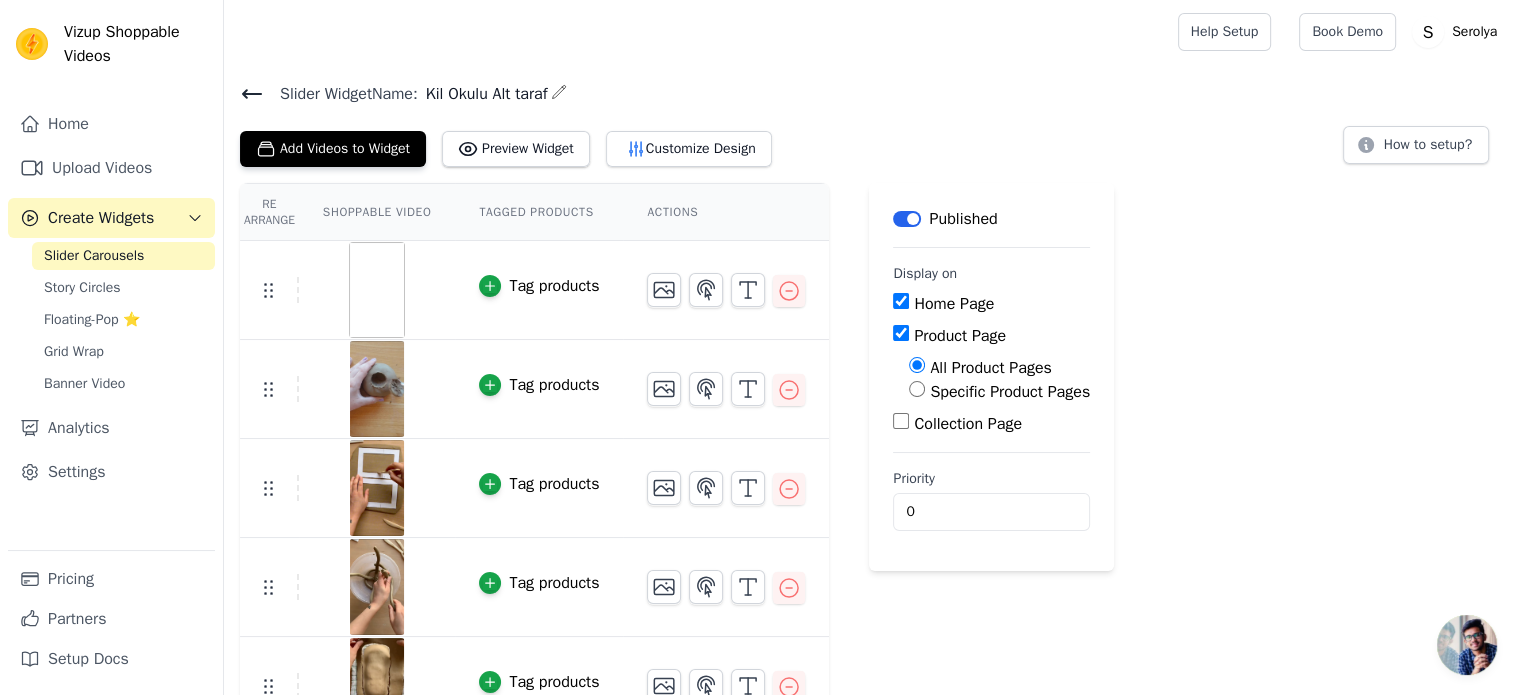 click on "Slider Carousels" at bounding box center [94, 256] 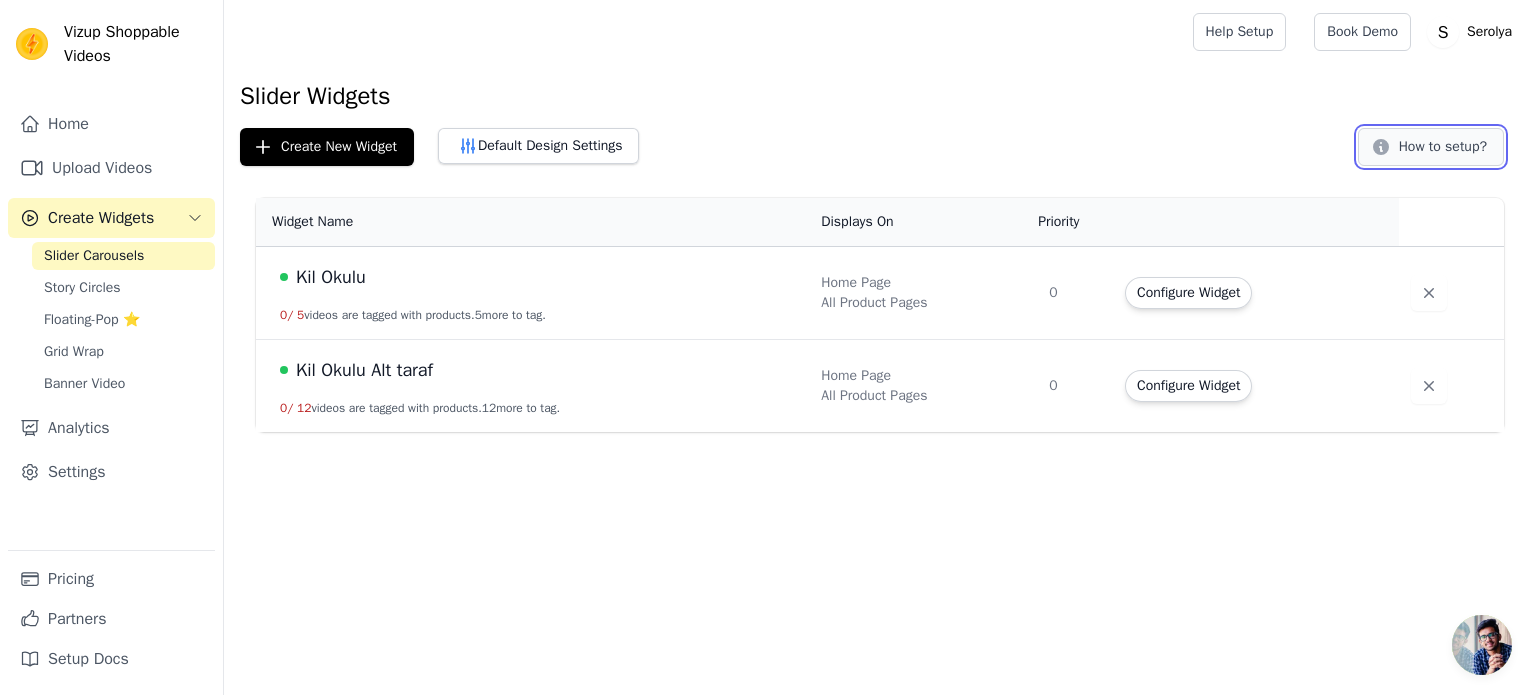 click on "How to setup?" at bounding box center [1431, 147] 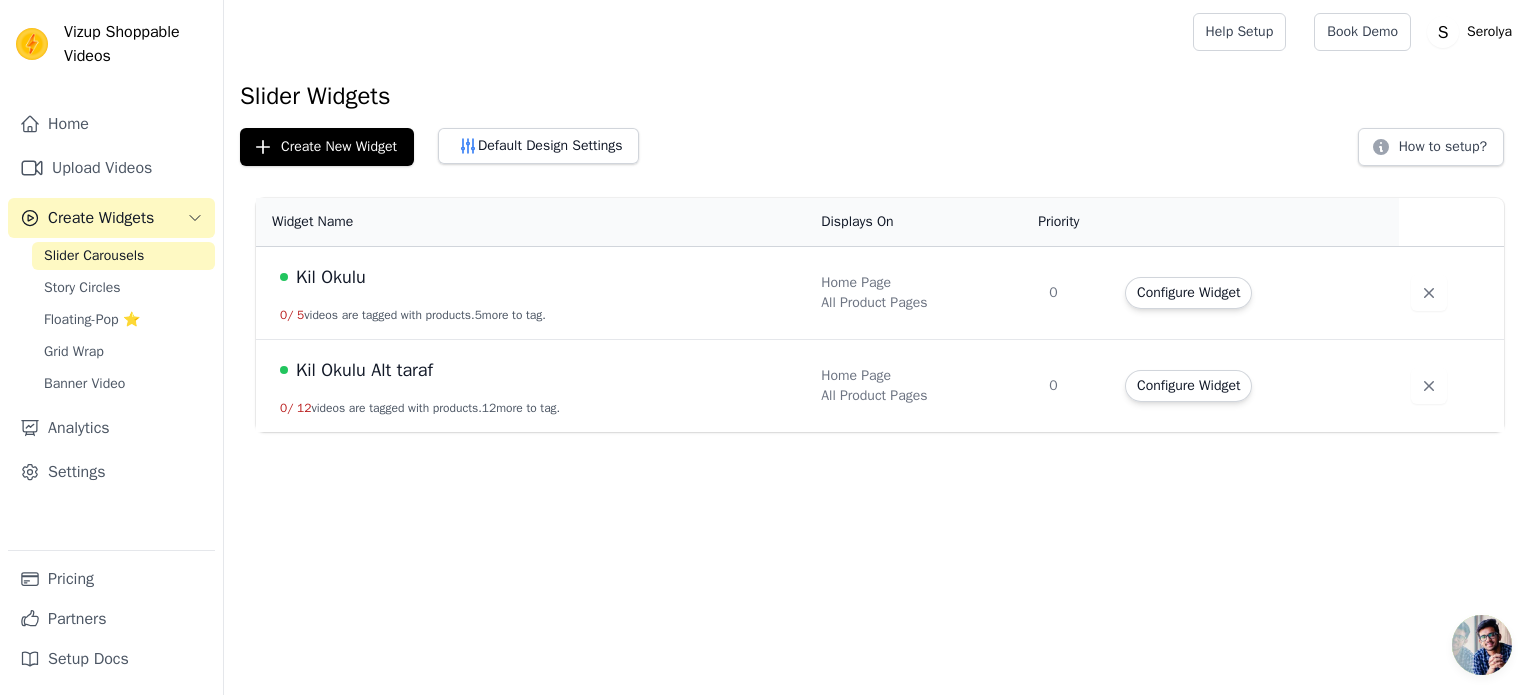 click at bounding box center (1482, 645) 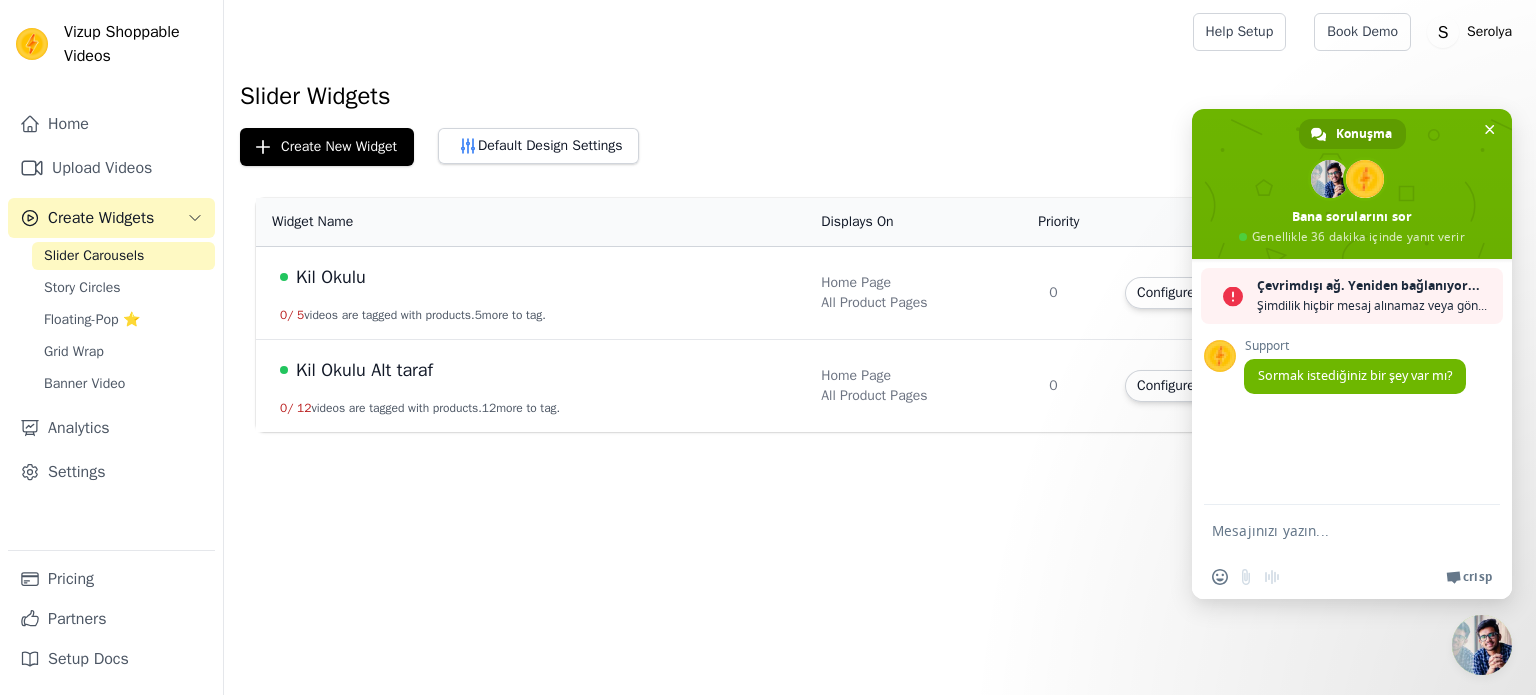 click at bounding box center [1332, 530] 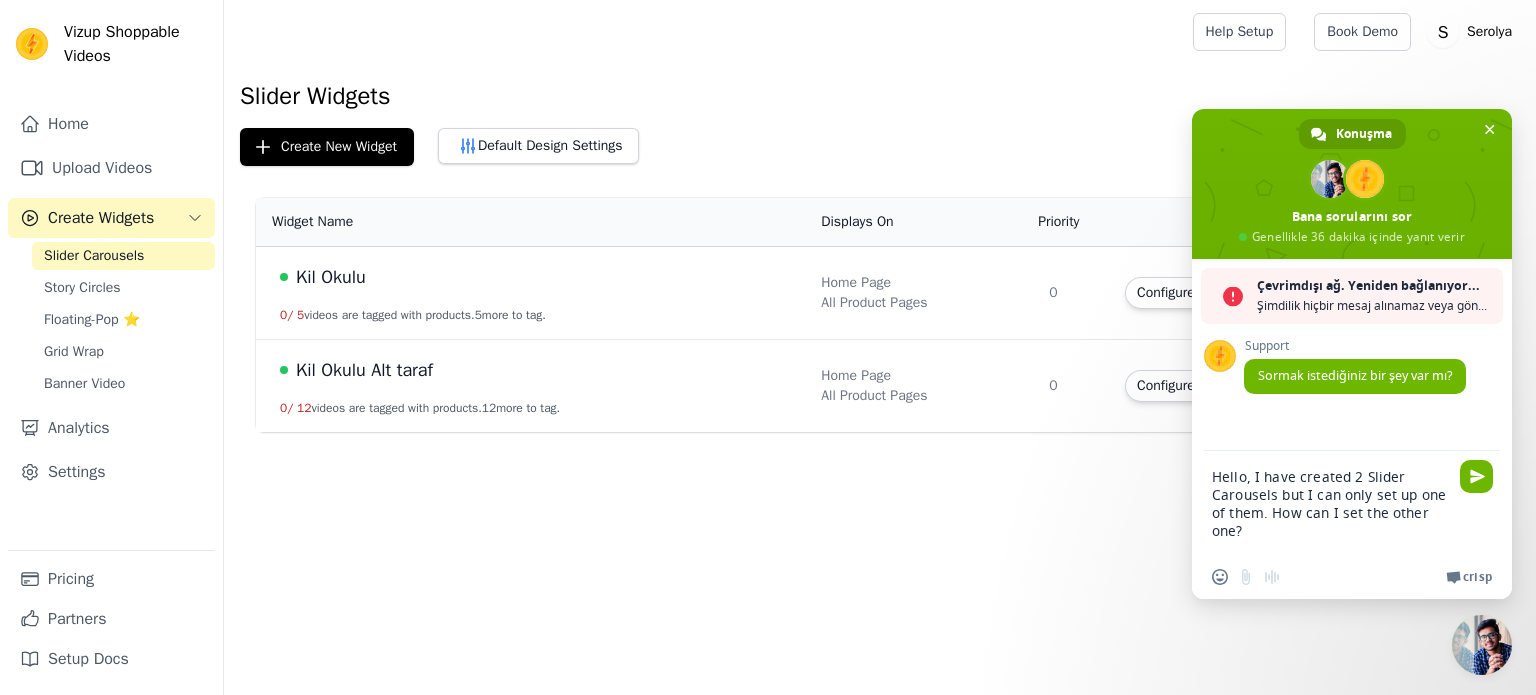 click on "Hello, I have created 2 Slider Carousels but I can only set up one of them. How can I set the other one?" at bounding box center [1332, 503] 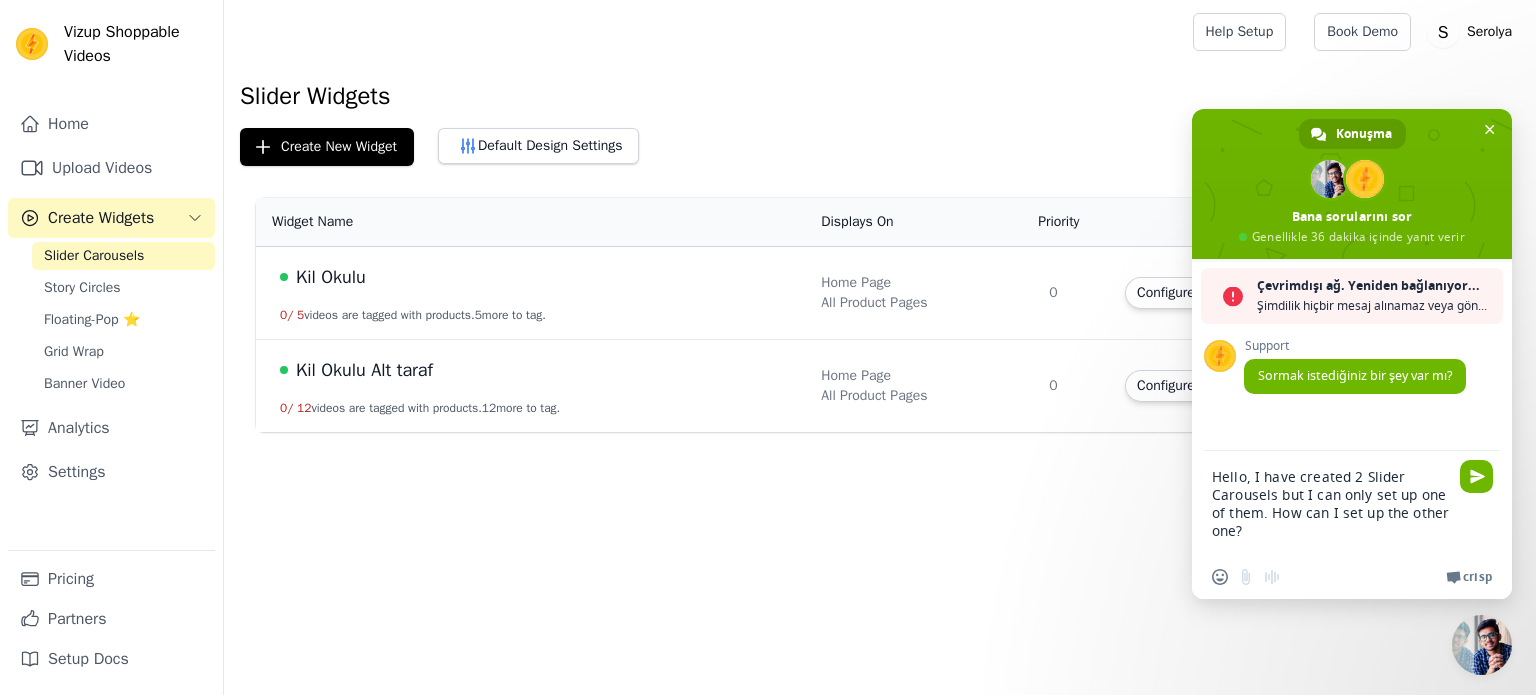 click on "Hello, I have created 2 Slider Carousels but I can only set up one of them. How can I set up the other one?" at bounding box center [1332, 503] 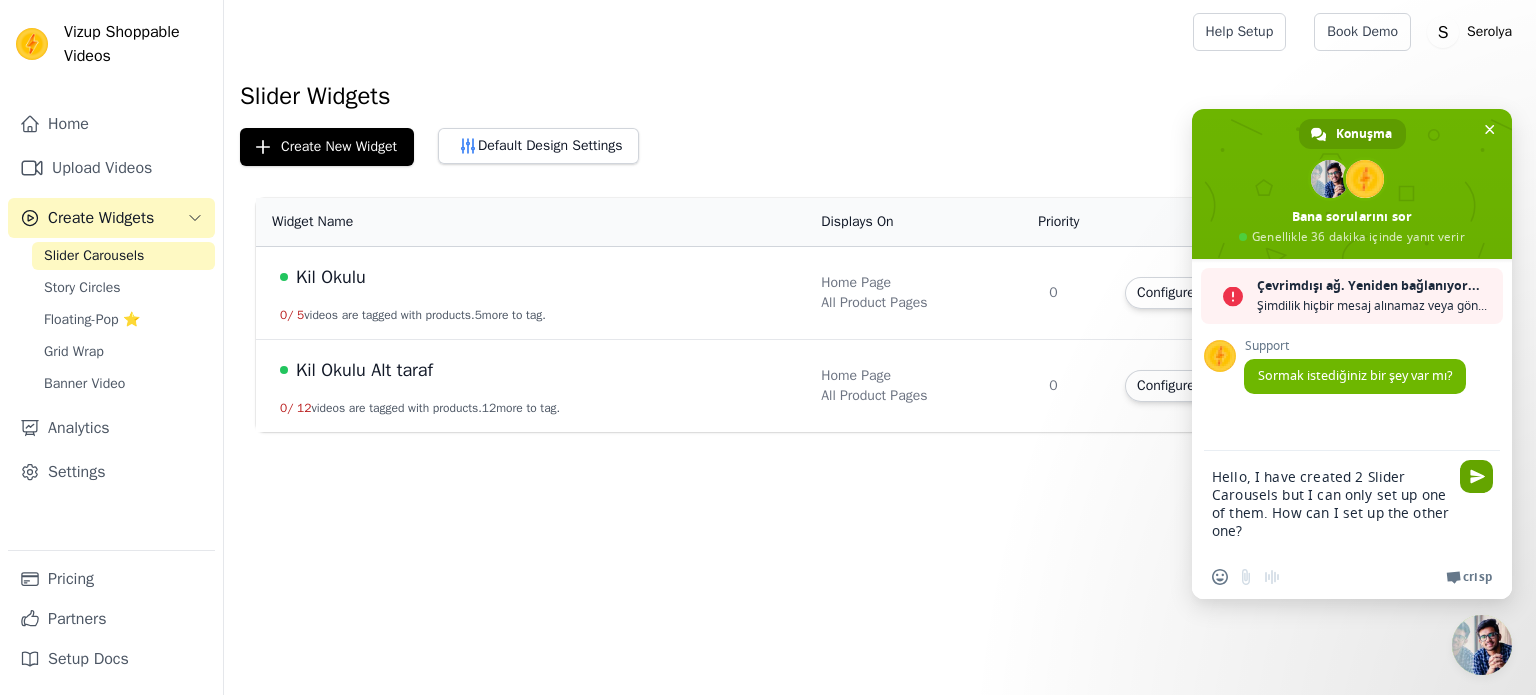 click at bounding box center [1476, 476] 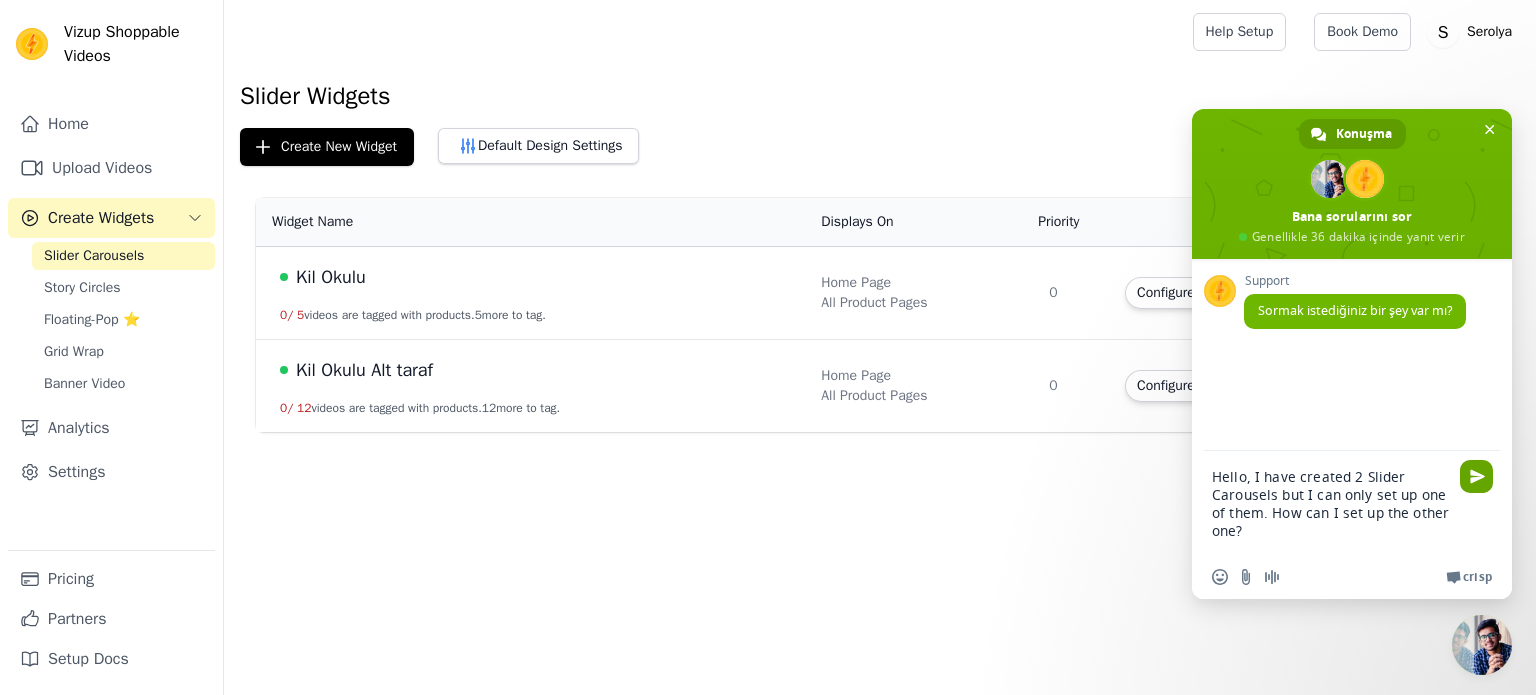click at bounding box center [1477, 476] 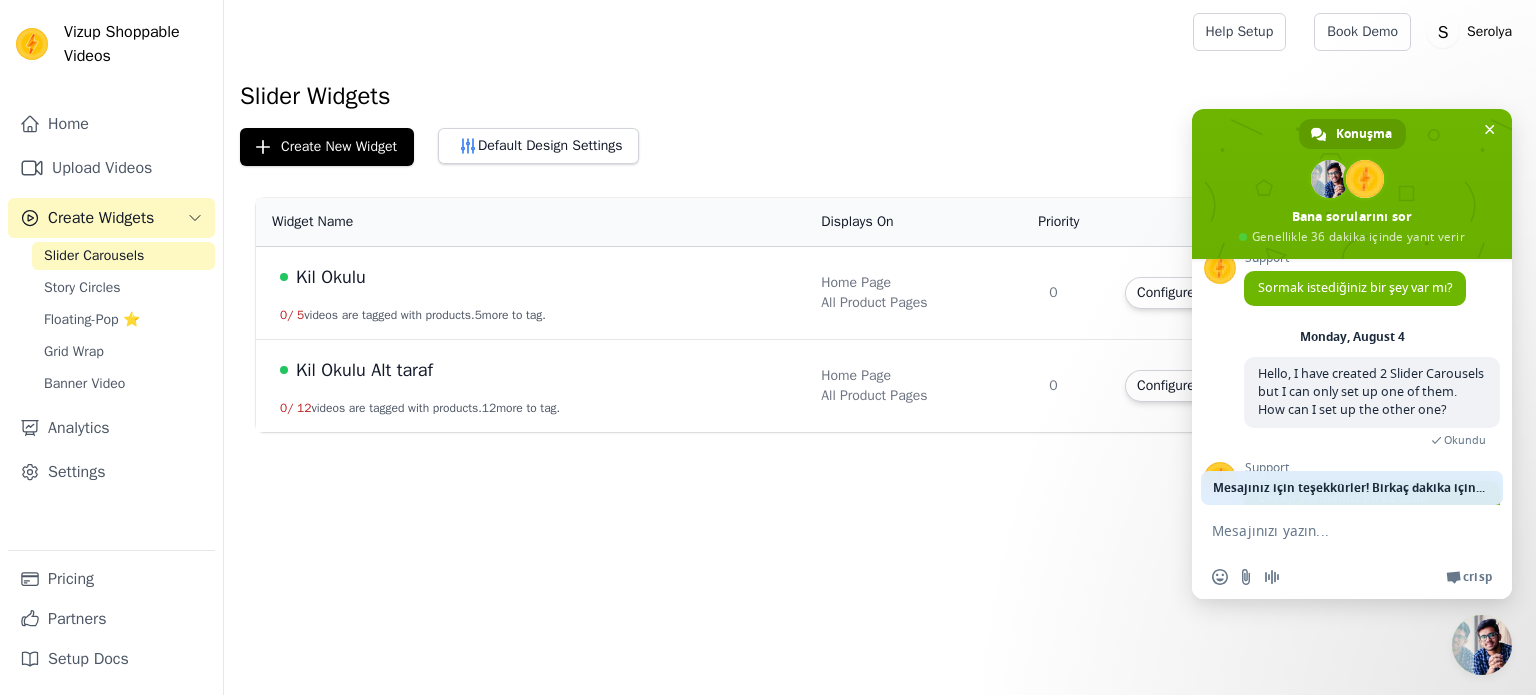 scroll, scrollTop: 248, scrollLeft: 0, axis: vertical 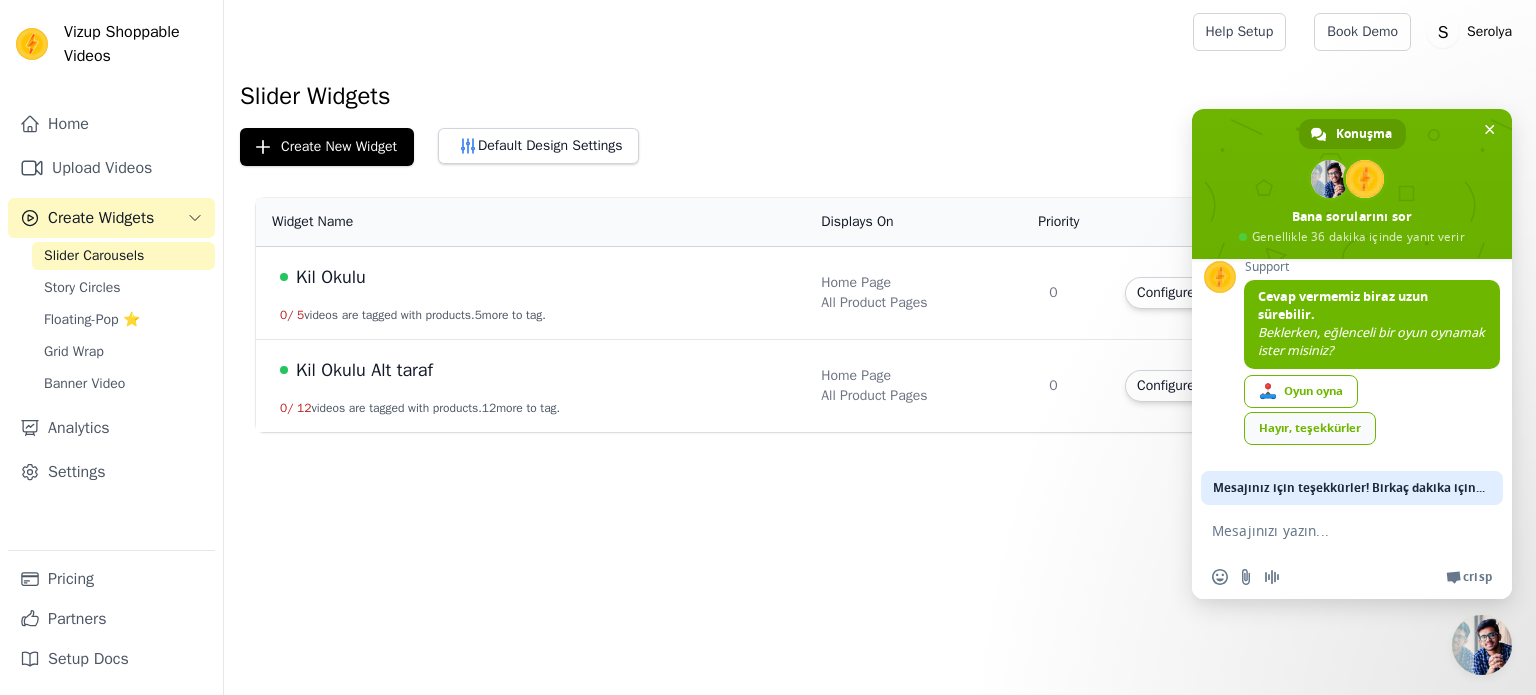 click on "Hayır, teşekkürler" at bounding box center [1310, 428] 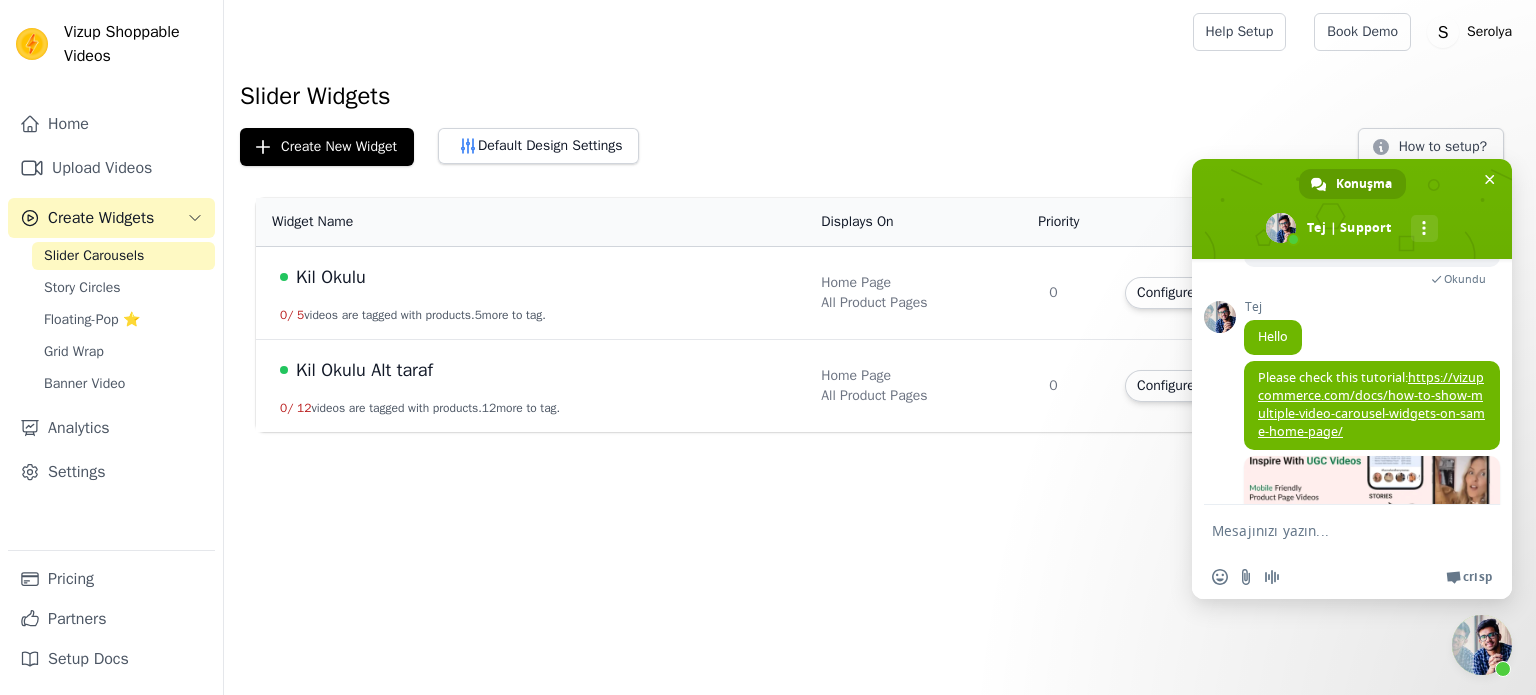 scroll, scrollTop: 304, scrollLeft: 0, axis: vertical 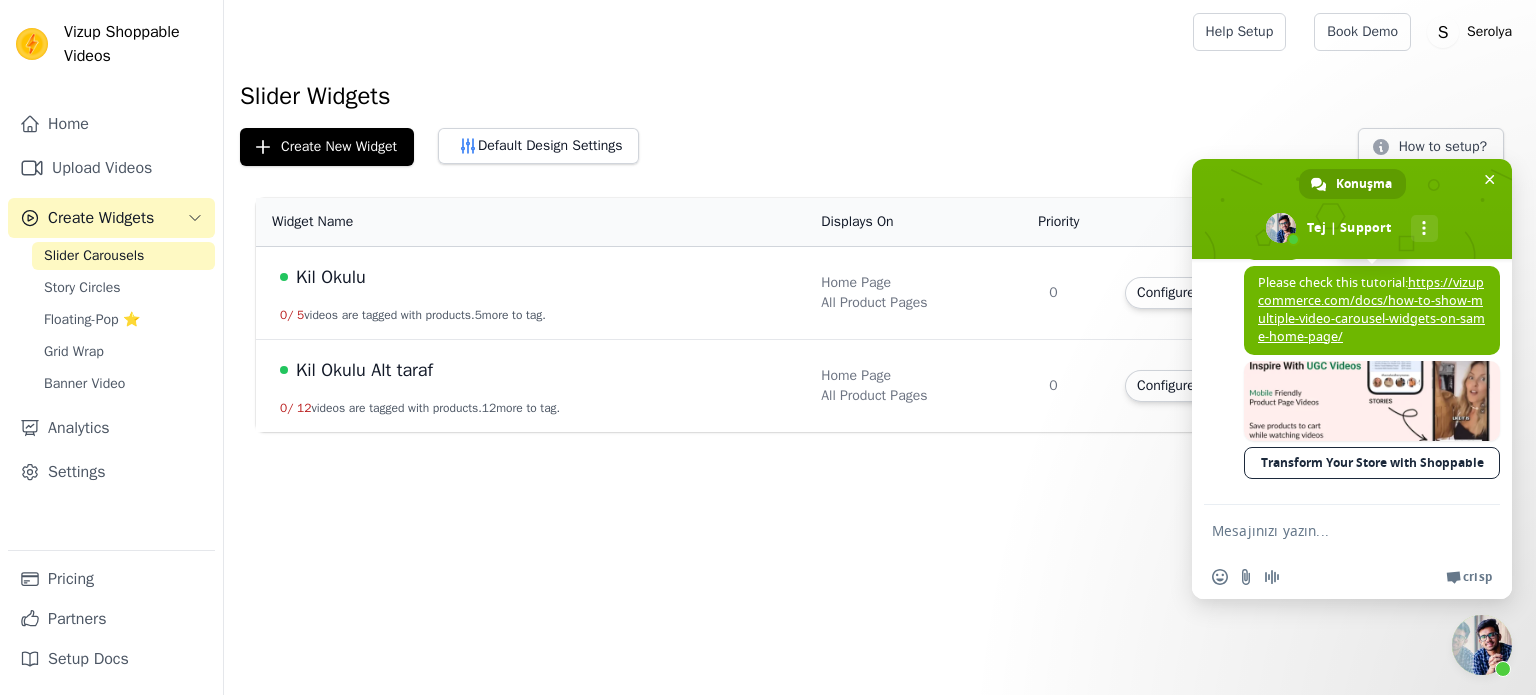 click on "https://vizupcommerce.com/docs/how-to-show-multiple-video-carousel-widgets-on-same-home-page/" at bounding box center (1371, 309) 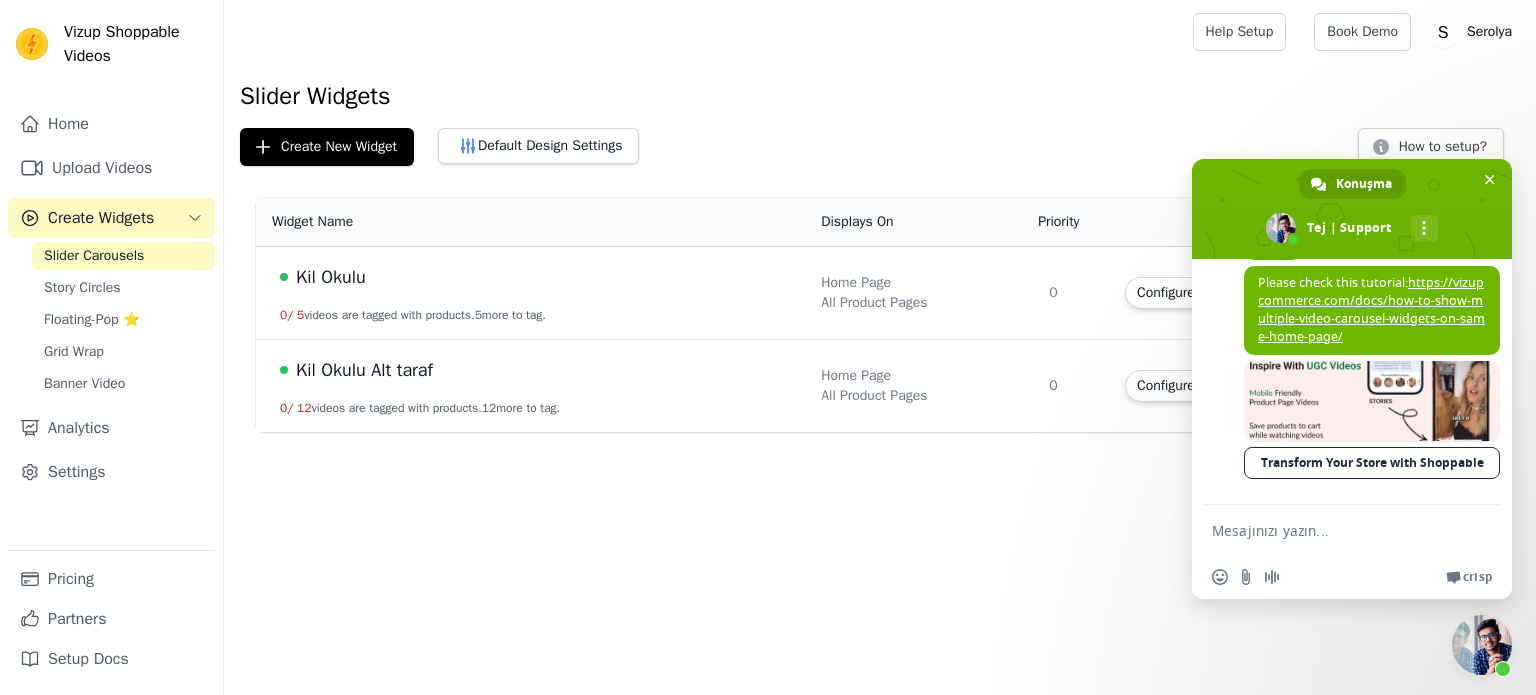 click at bounding box center [1332, 530] 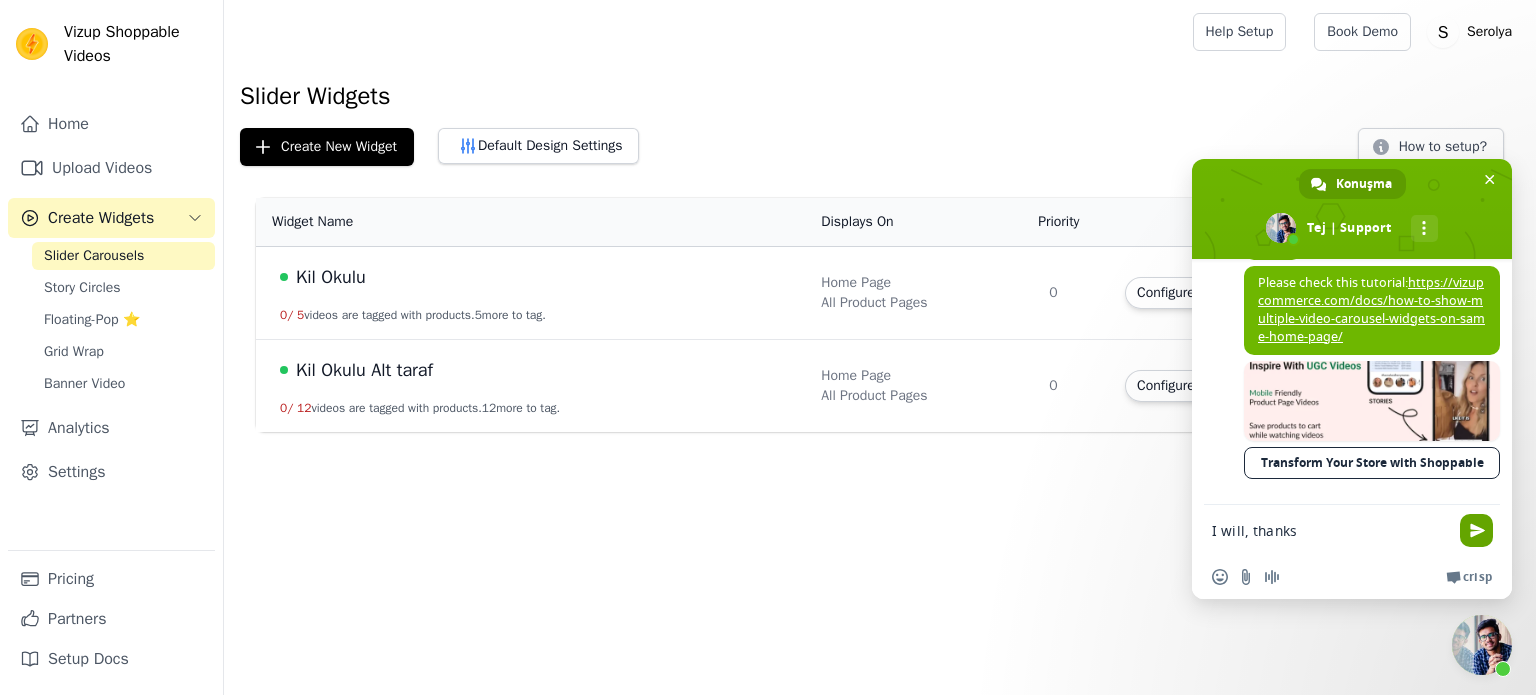 type on "I will, thanks" 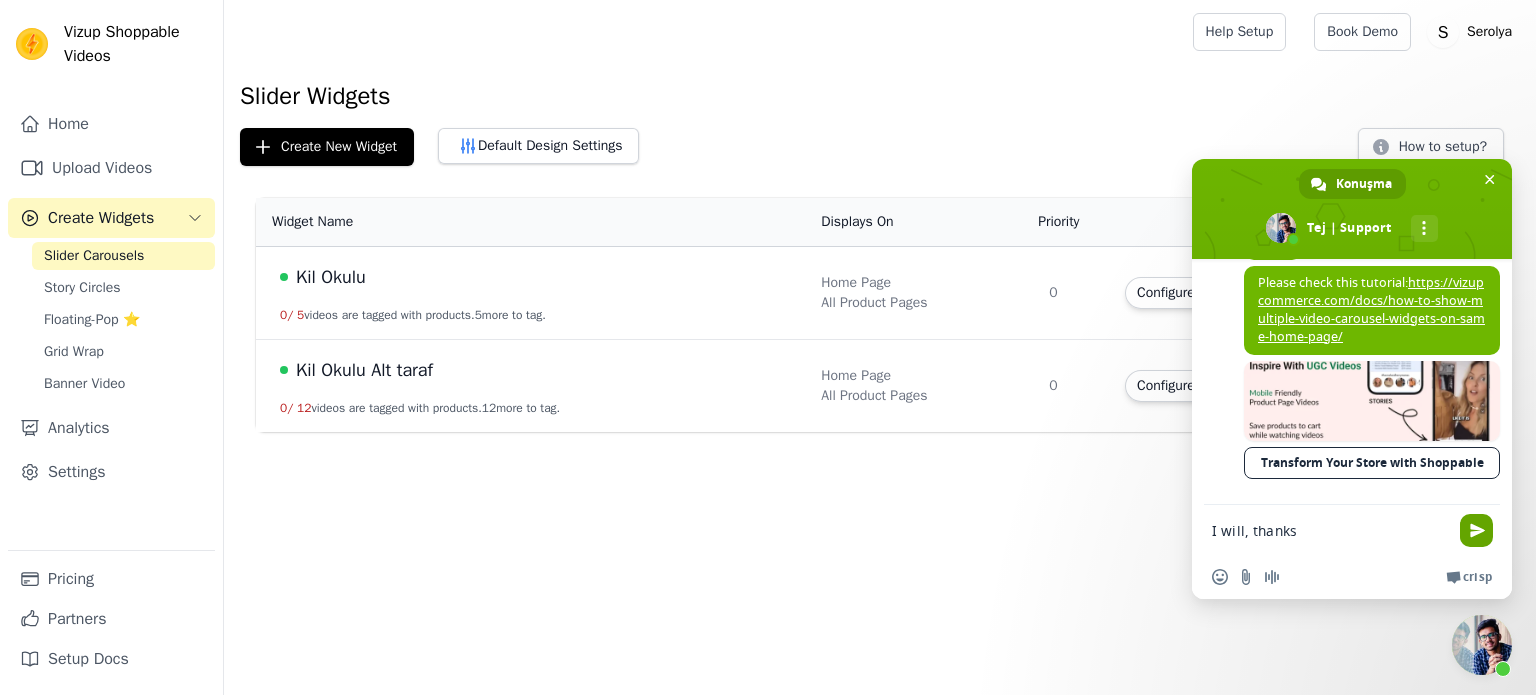 click at bounding box center (1477, 530) 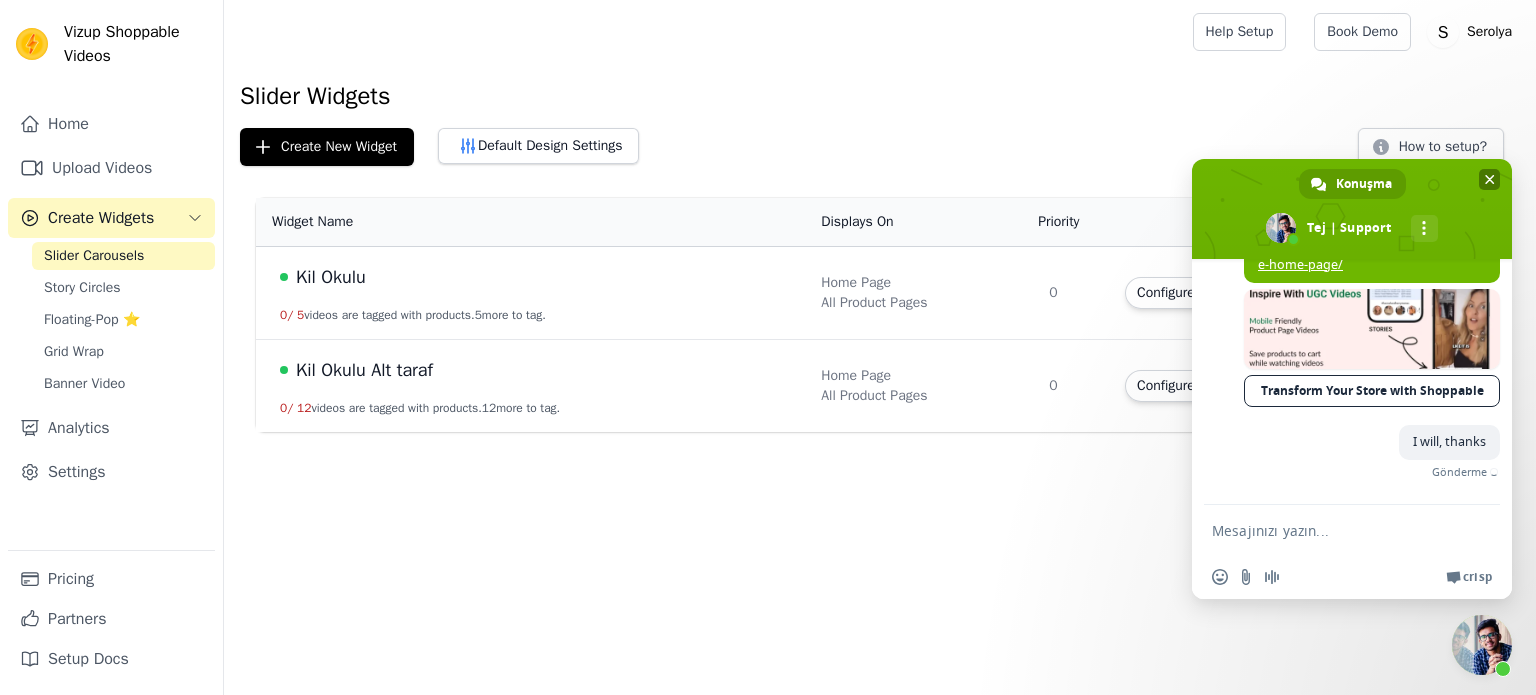 scroll, scrollTop: 353, scrollLeft: 0, axis: vertical 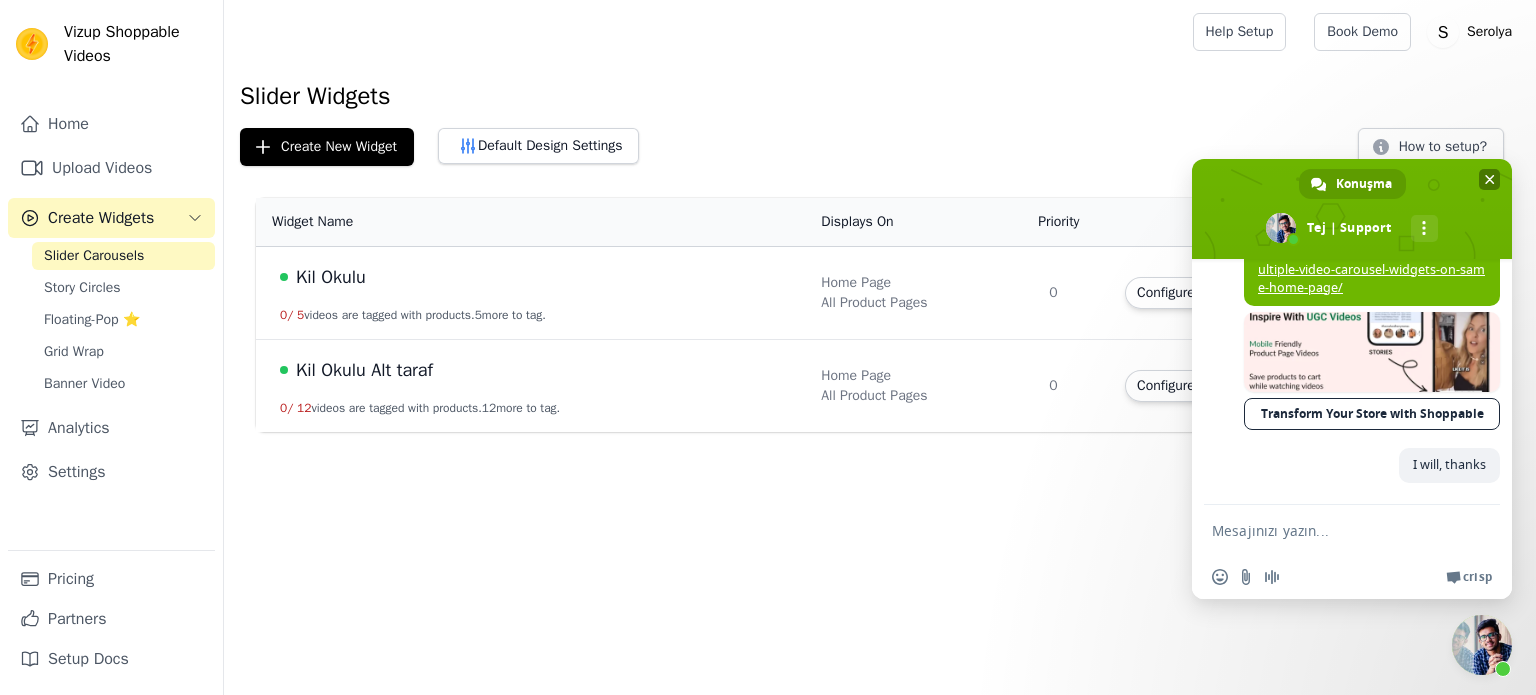 click at bounding box center (1490, 179) 